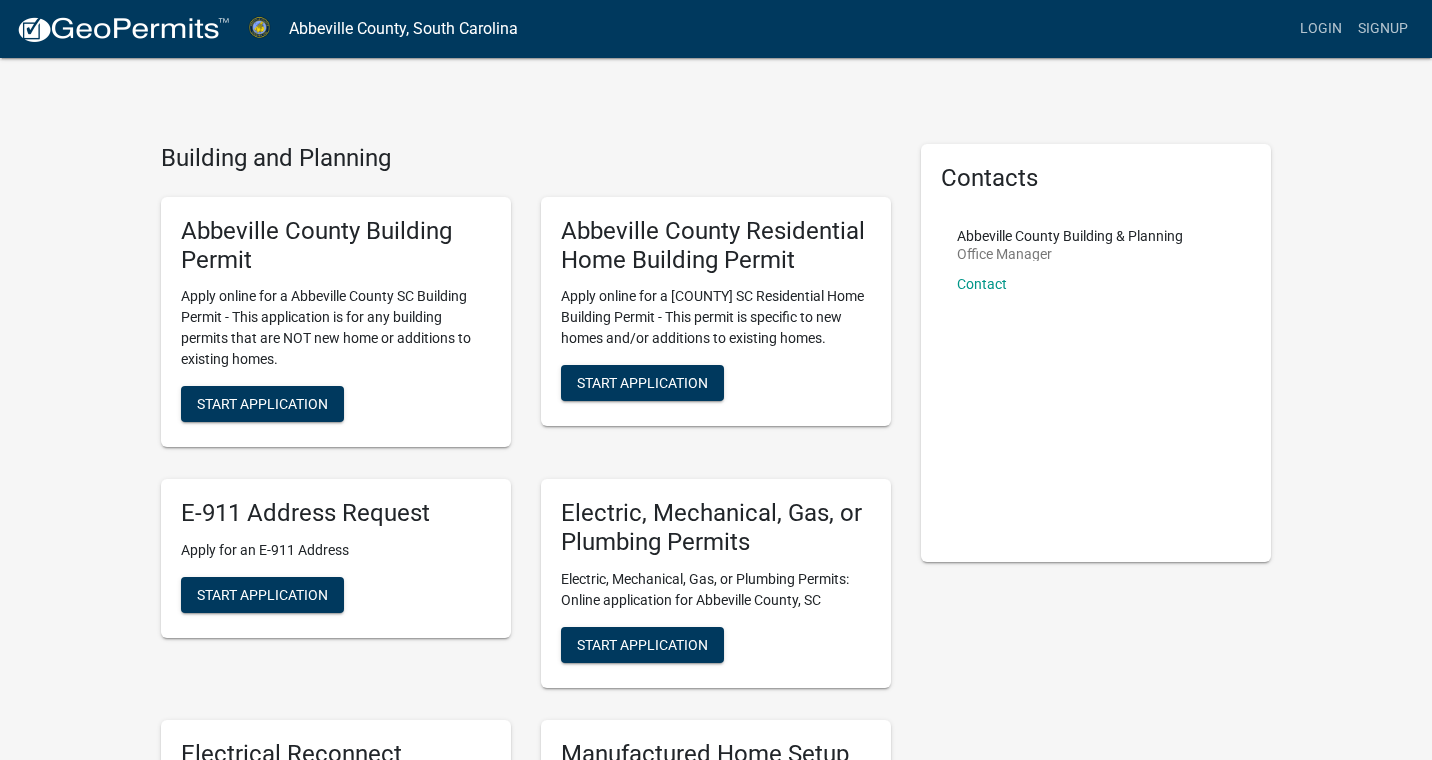 scroll, scrollTop: 0, scrollLeft: 0, axis: both 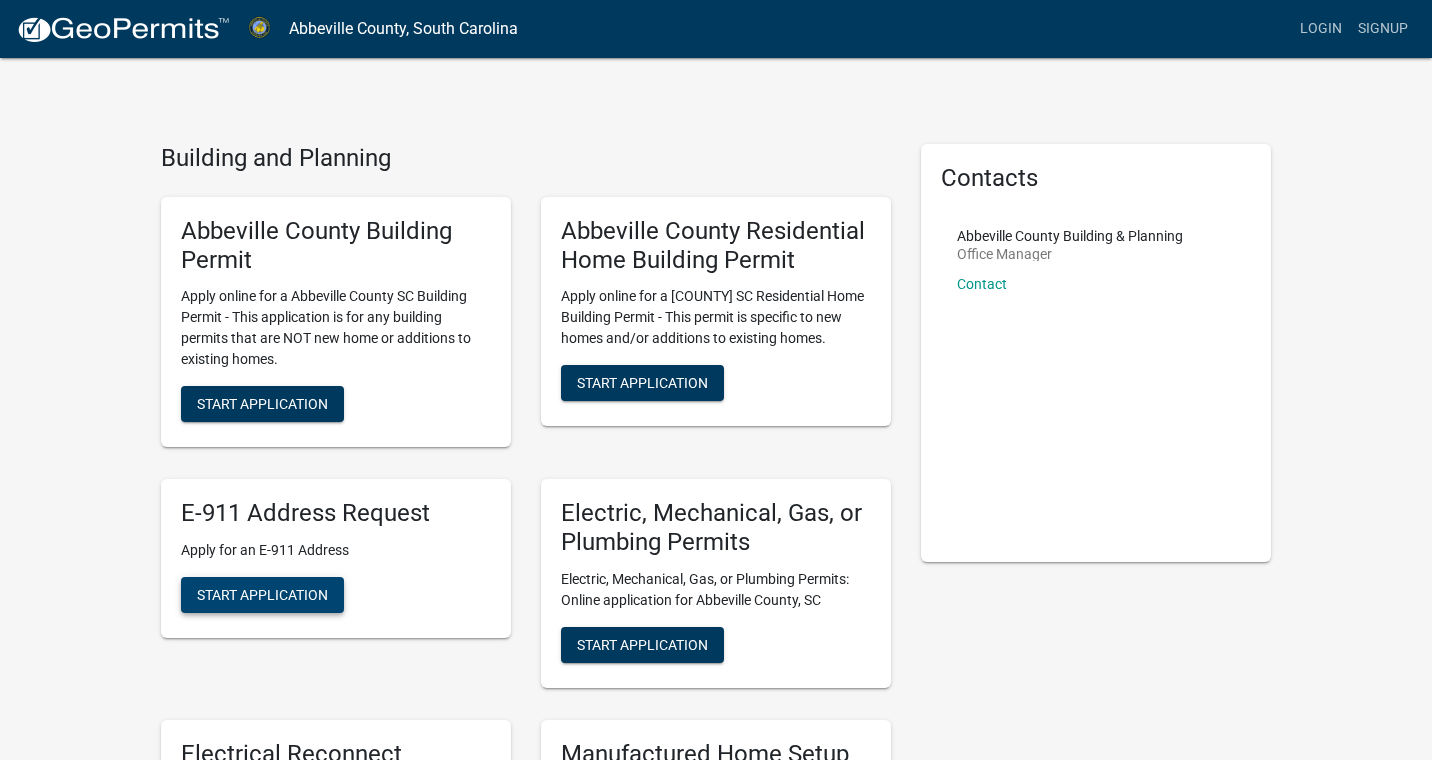 click on "Start Application" at bounding box center (262, 595) 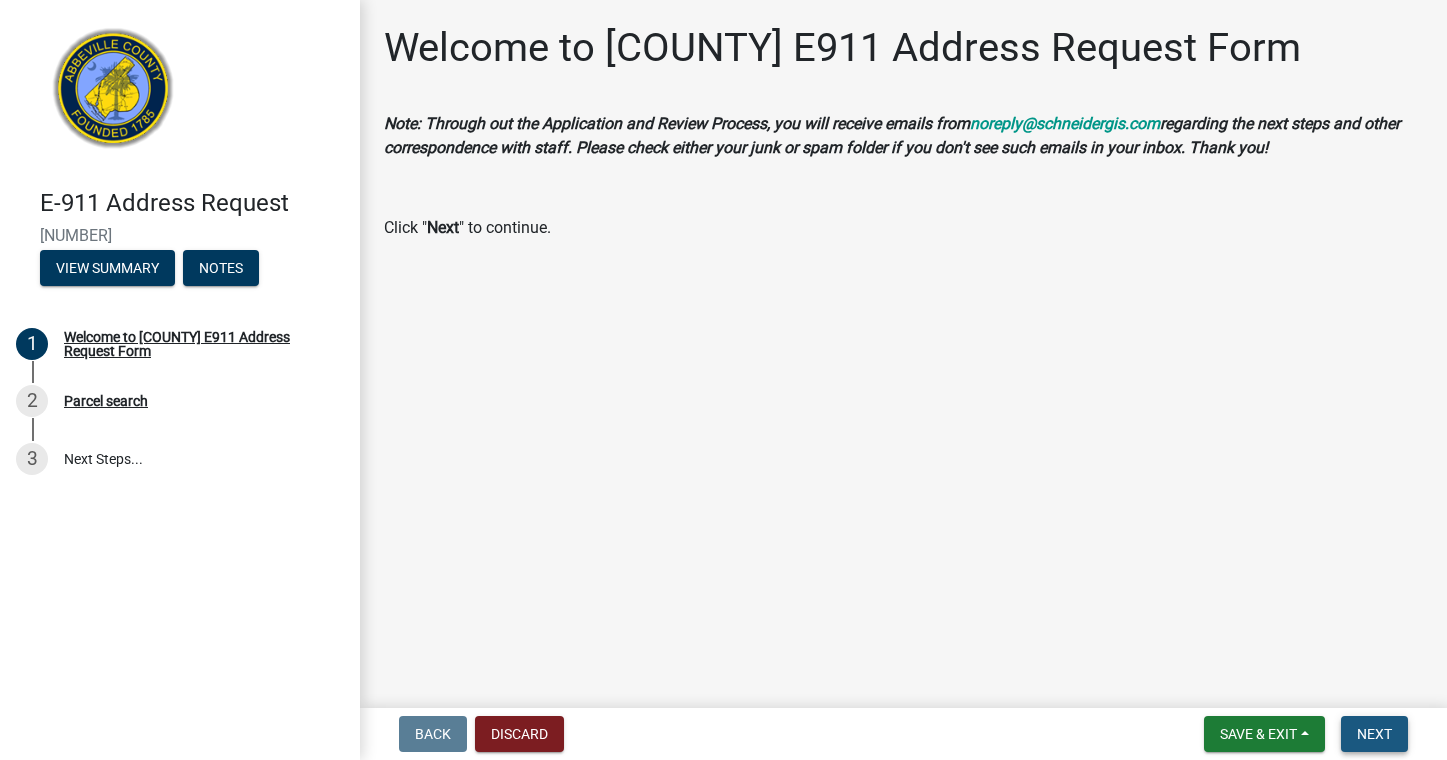 click on "Next" at bounding box center [1374, 734] 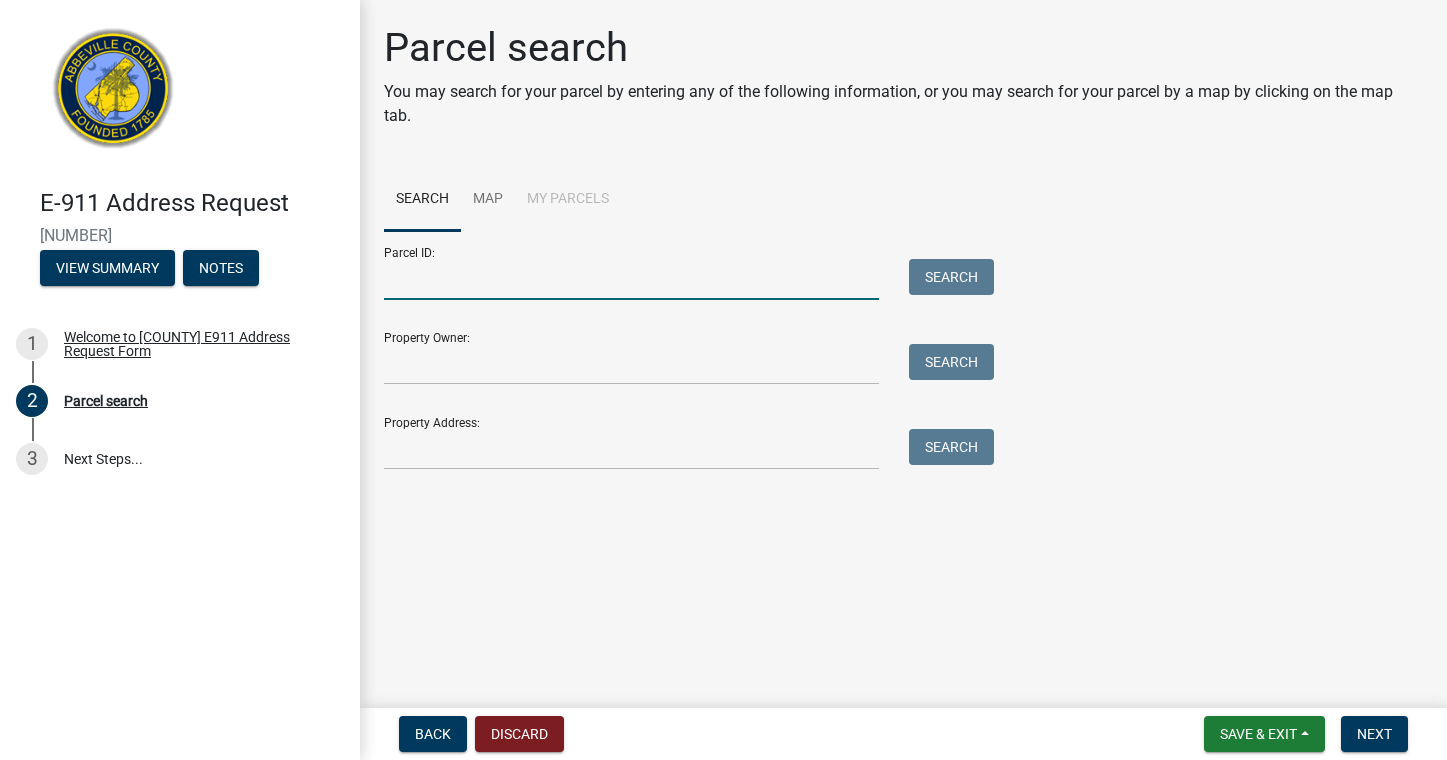 click on "Parcel ID:" at bounding box center [631, 279] 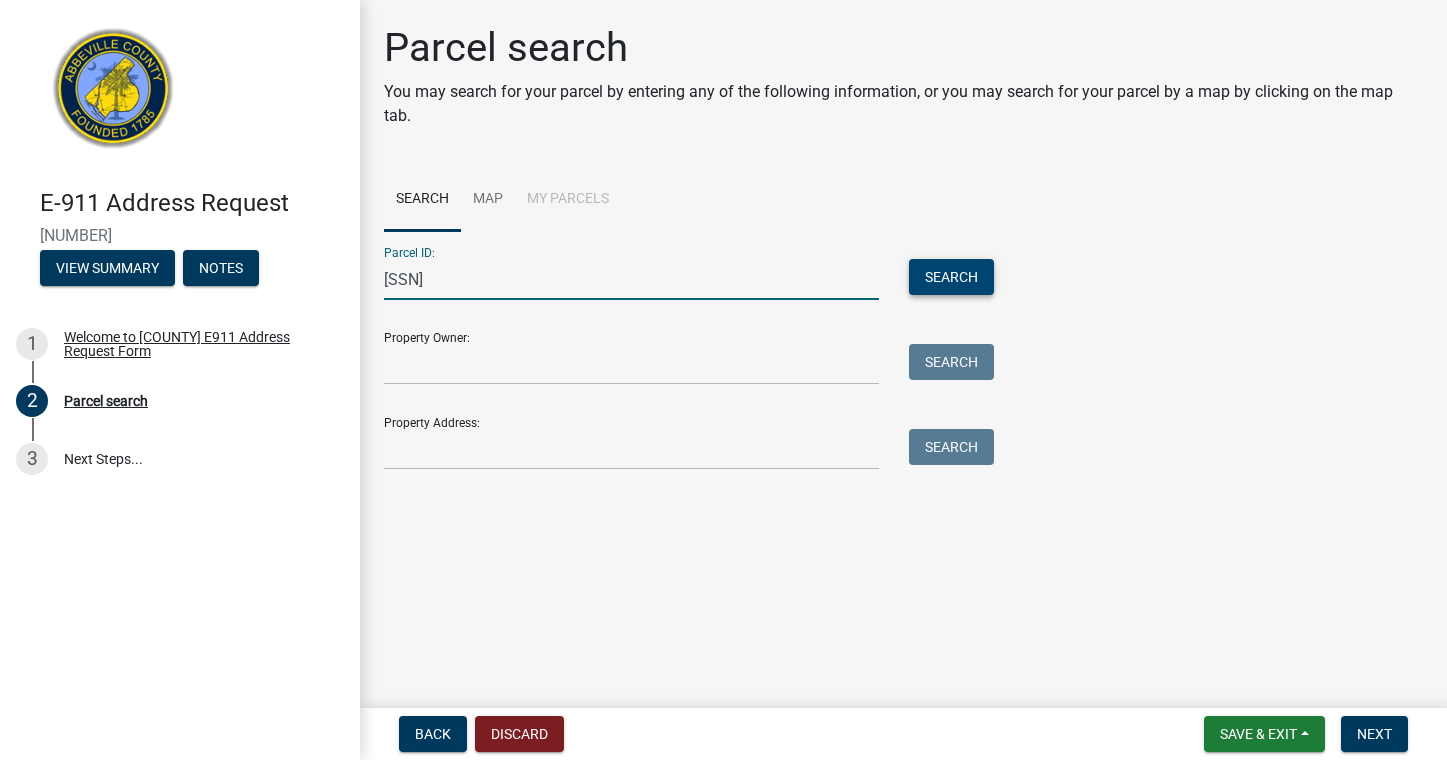 type on "[NUMBER]" 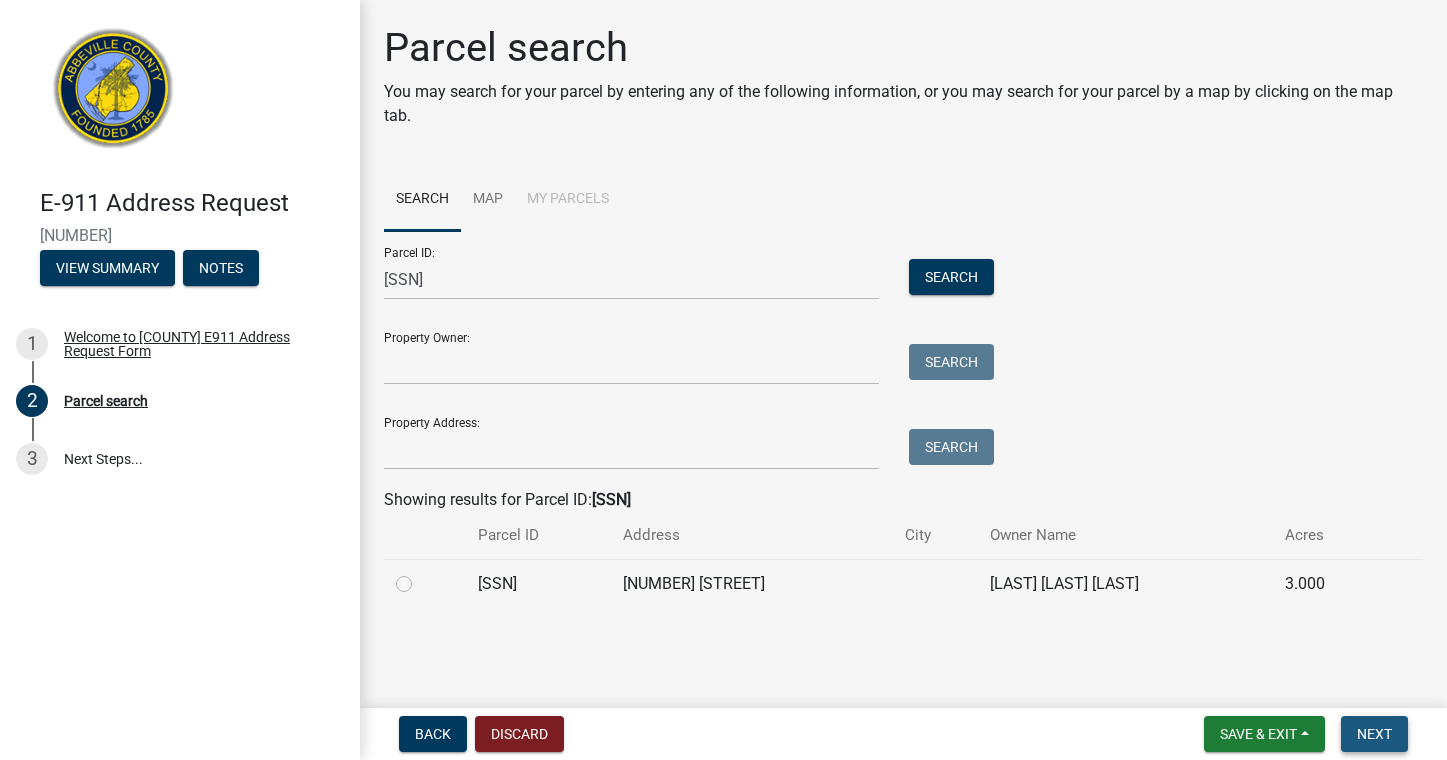 click on "Next" at bounding box center (1374, 734) 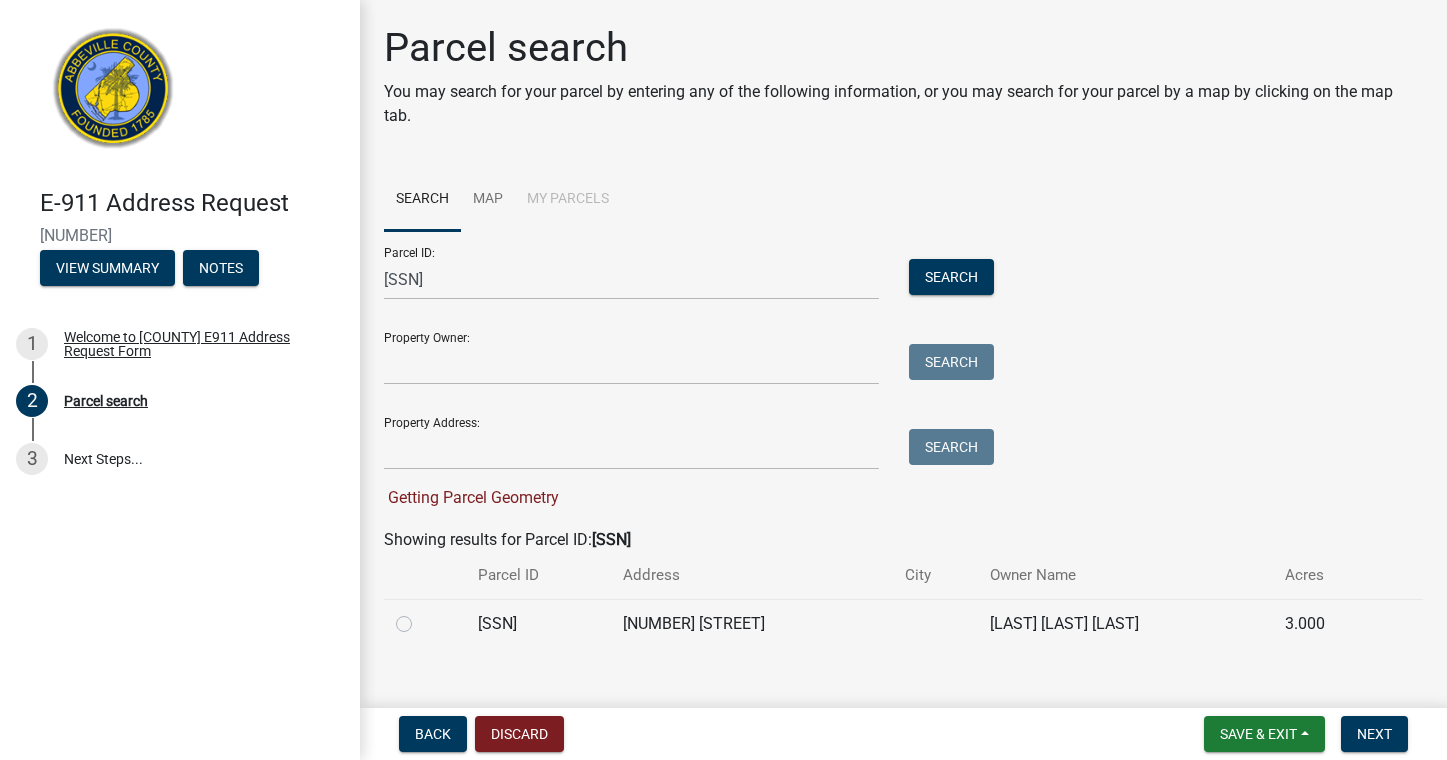 click 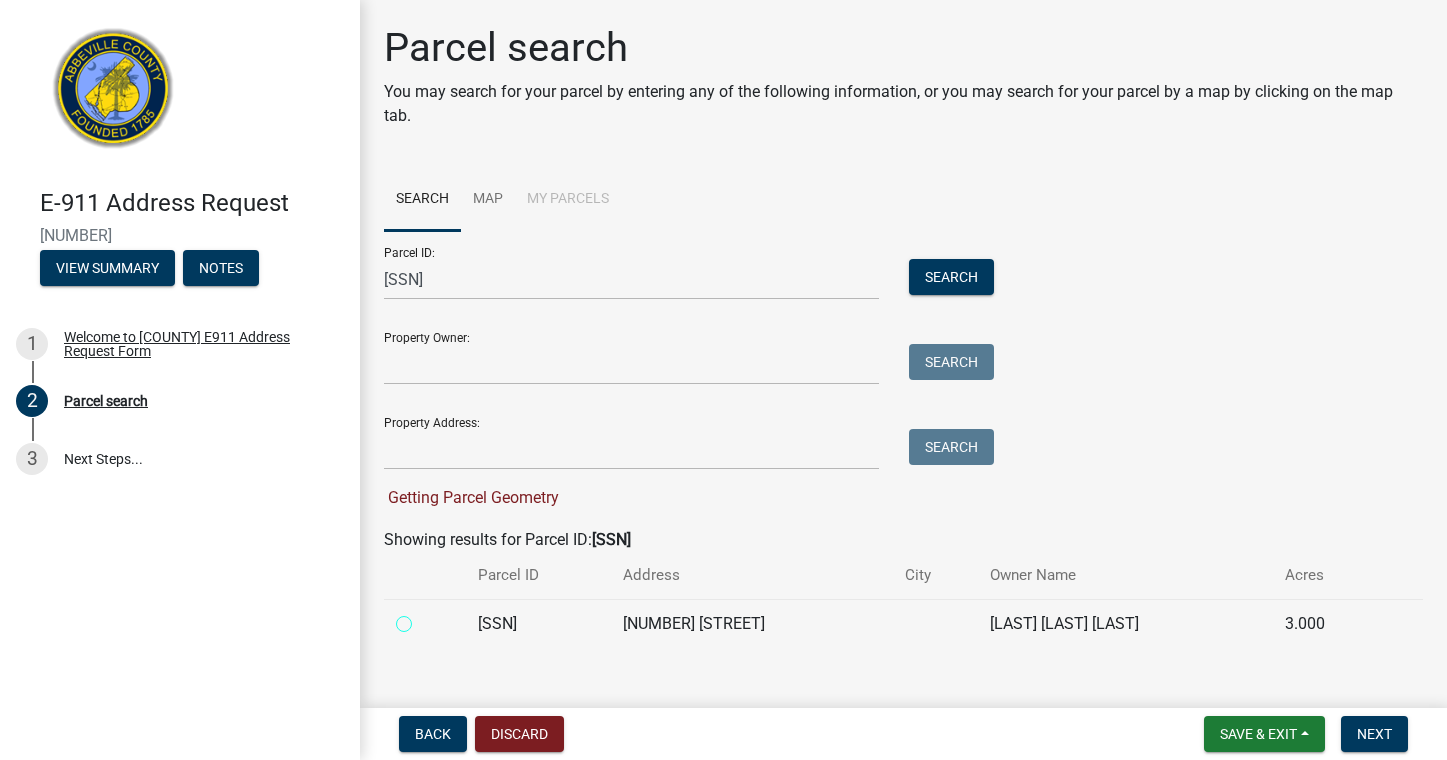 click at bounding box center (426, 618) 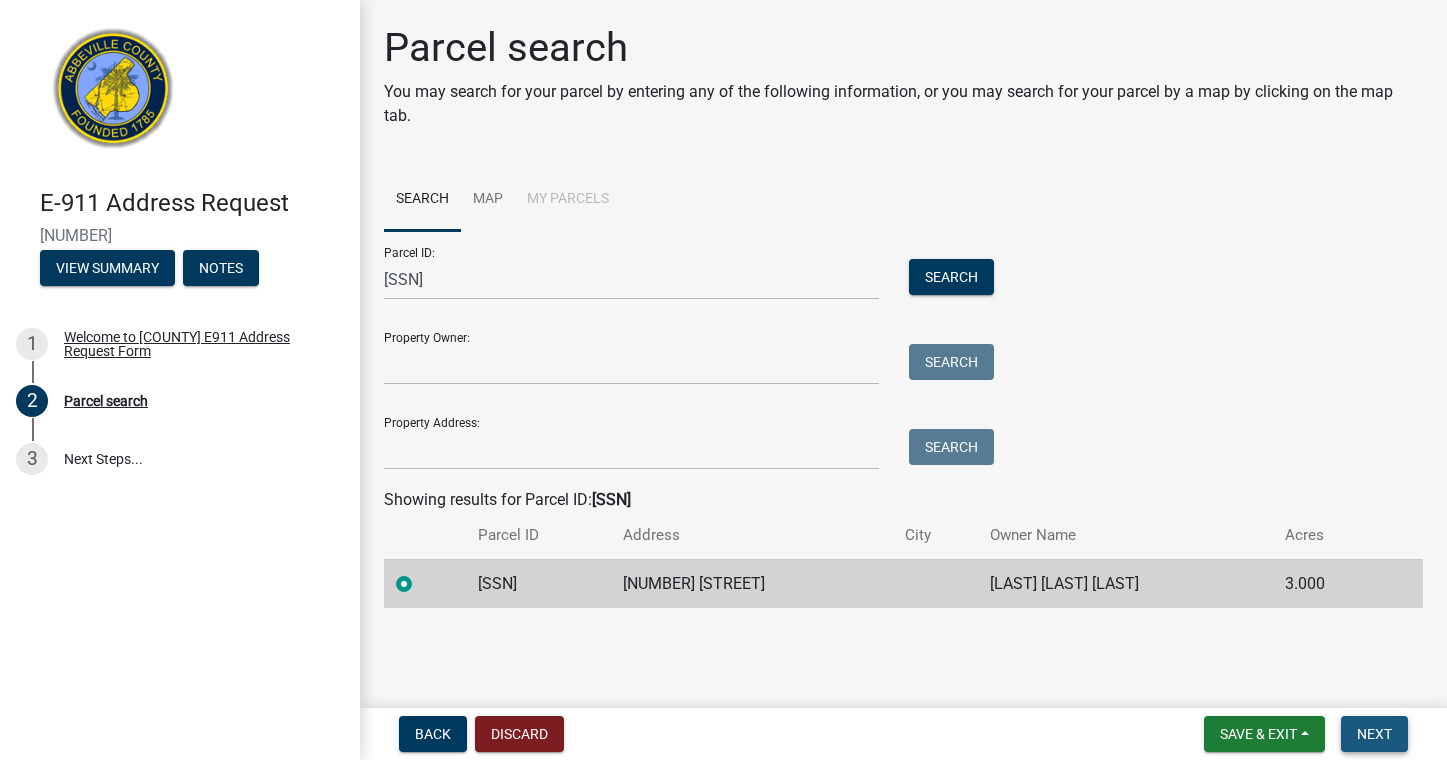 click on "Next" at bounding box center [1374, 734] 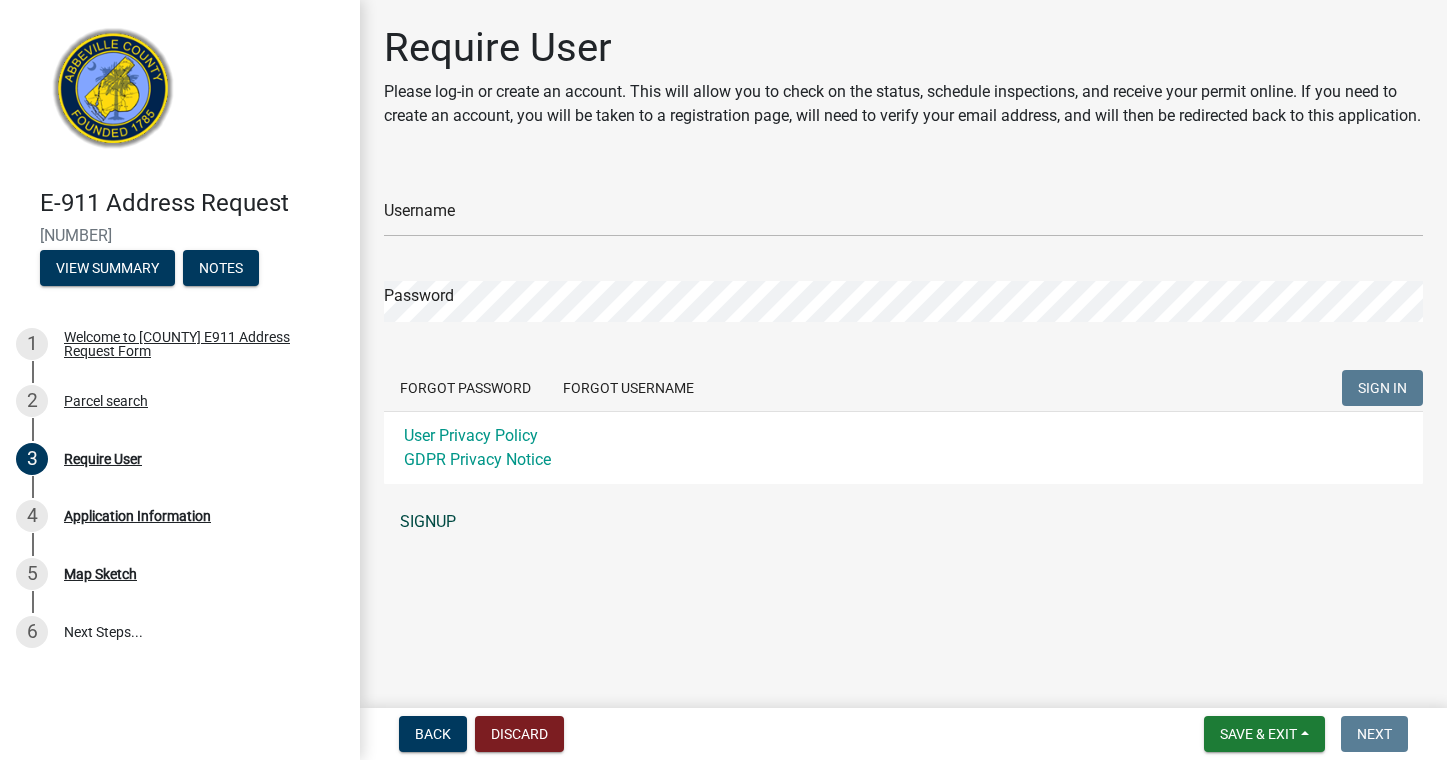 click on "SIGNUP" 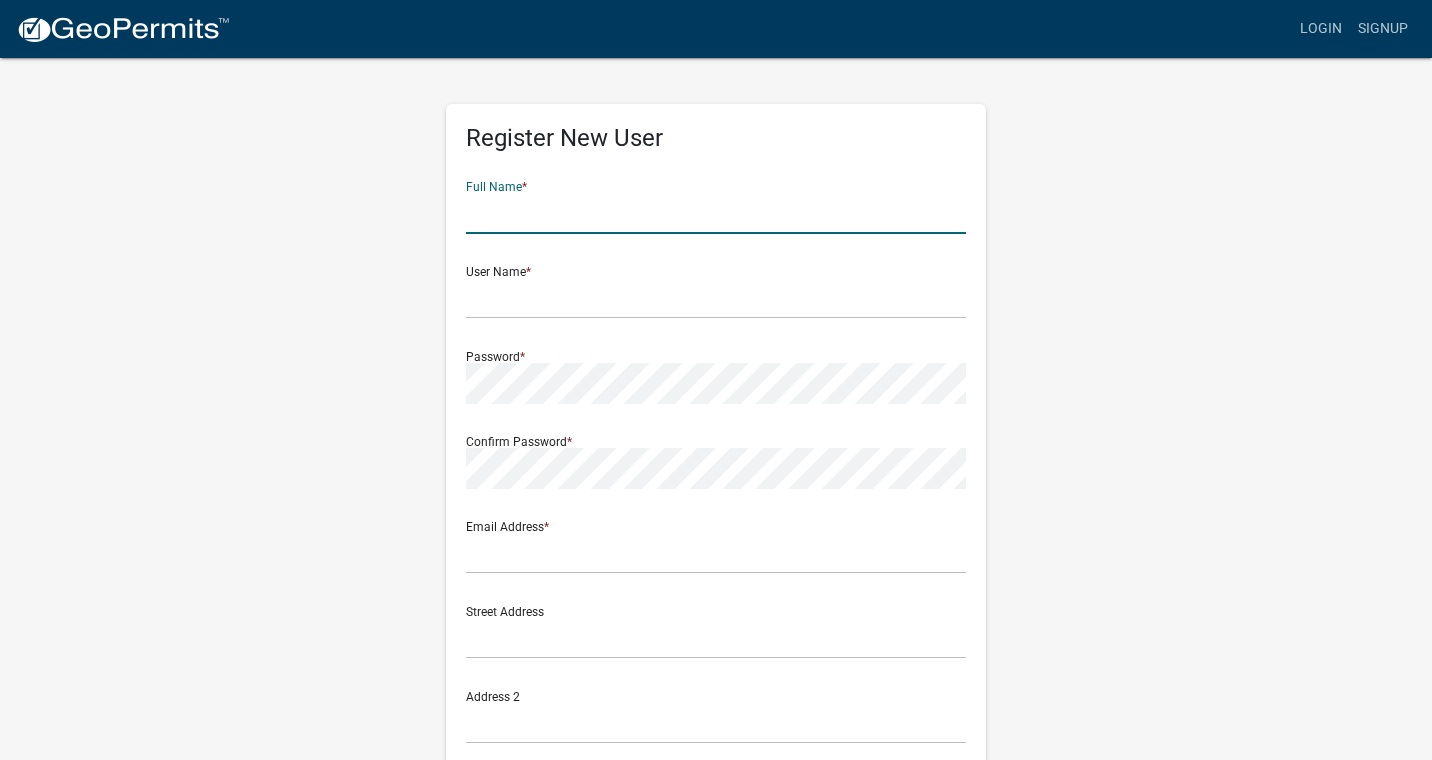 click 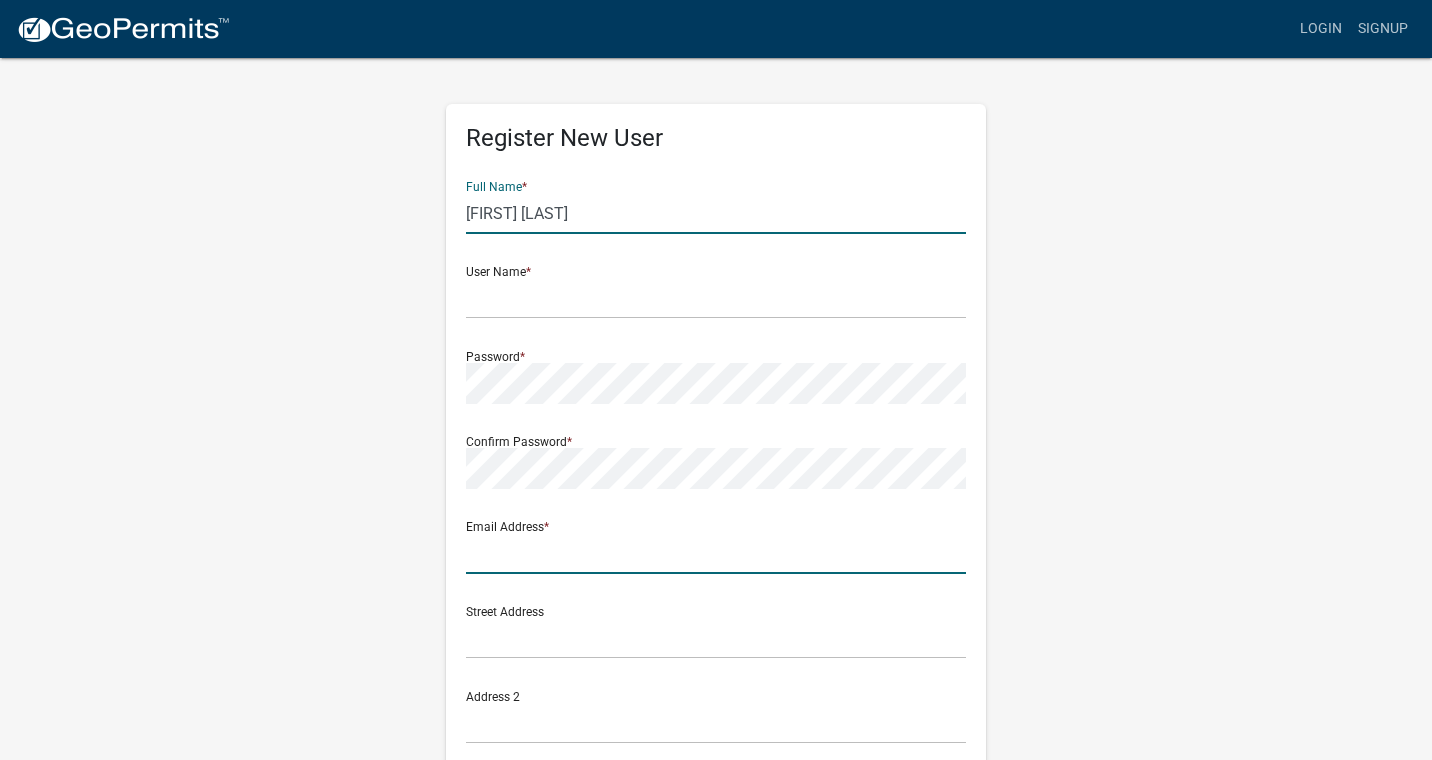 type on "thehunted2006@yahoo.com" 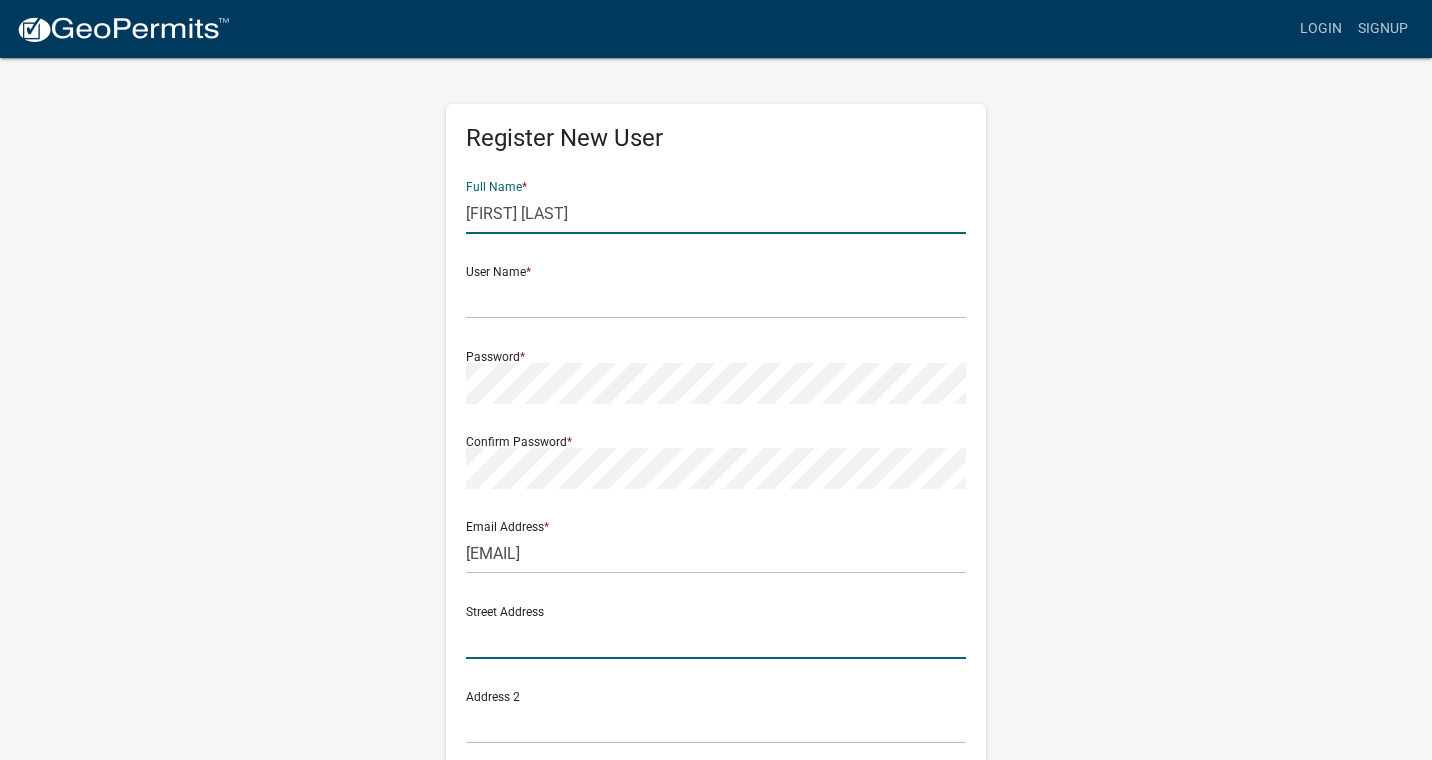 type on "679 Solomon Jones Rd, Cedar Mountain, NC 28718, USA" 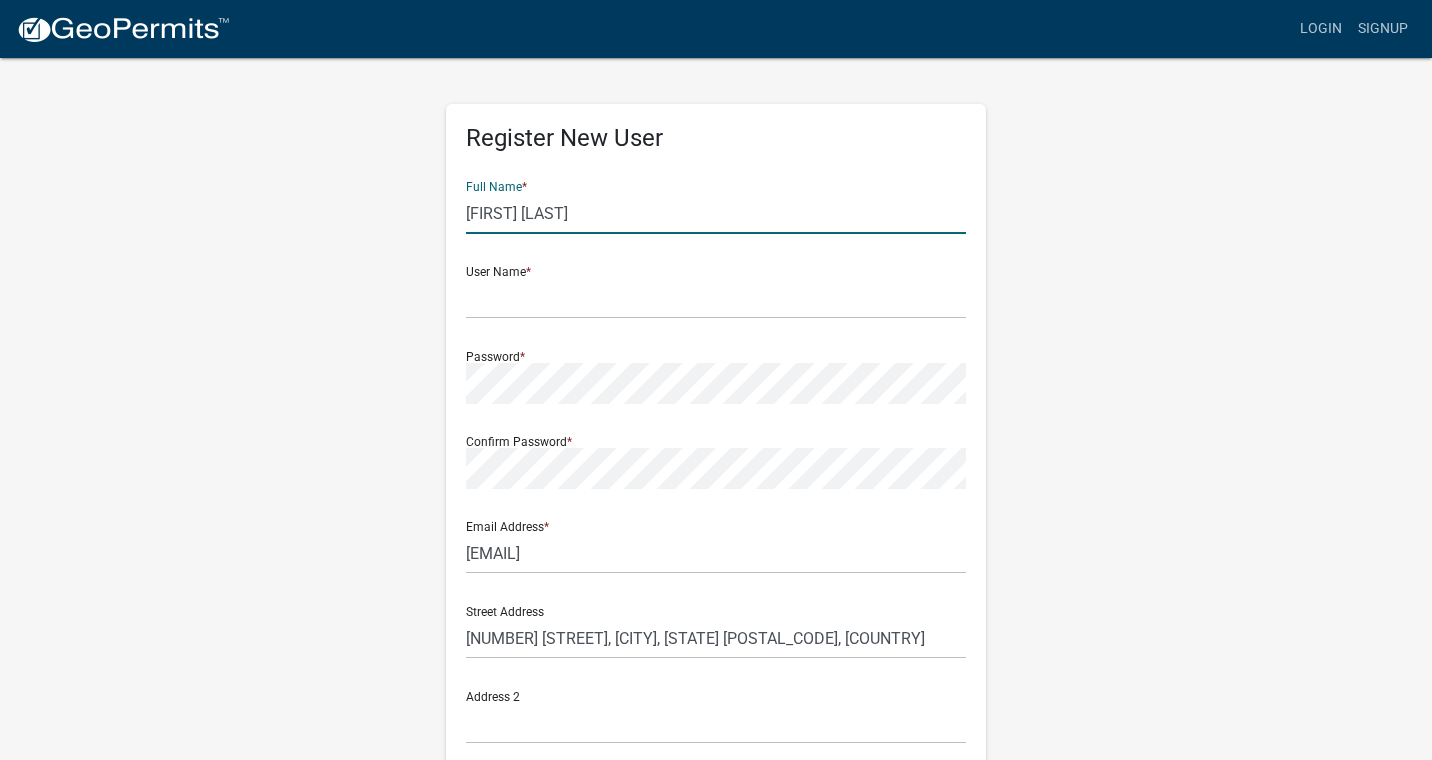 type on "Cedar Mountain" 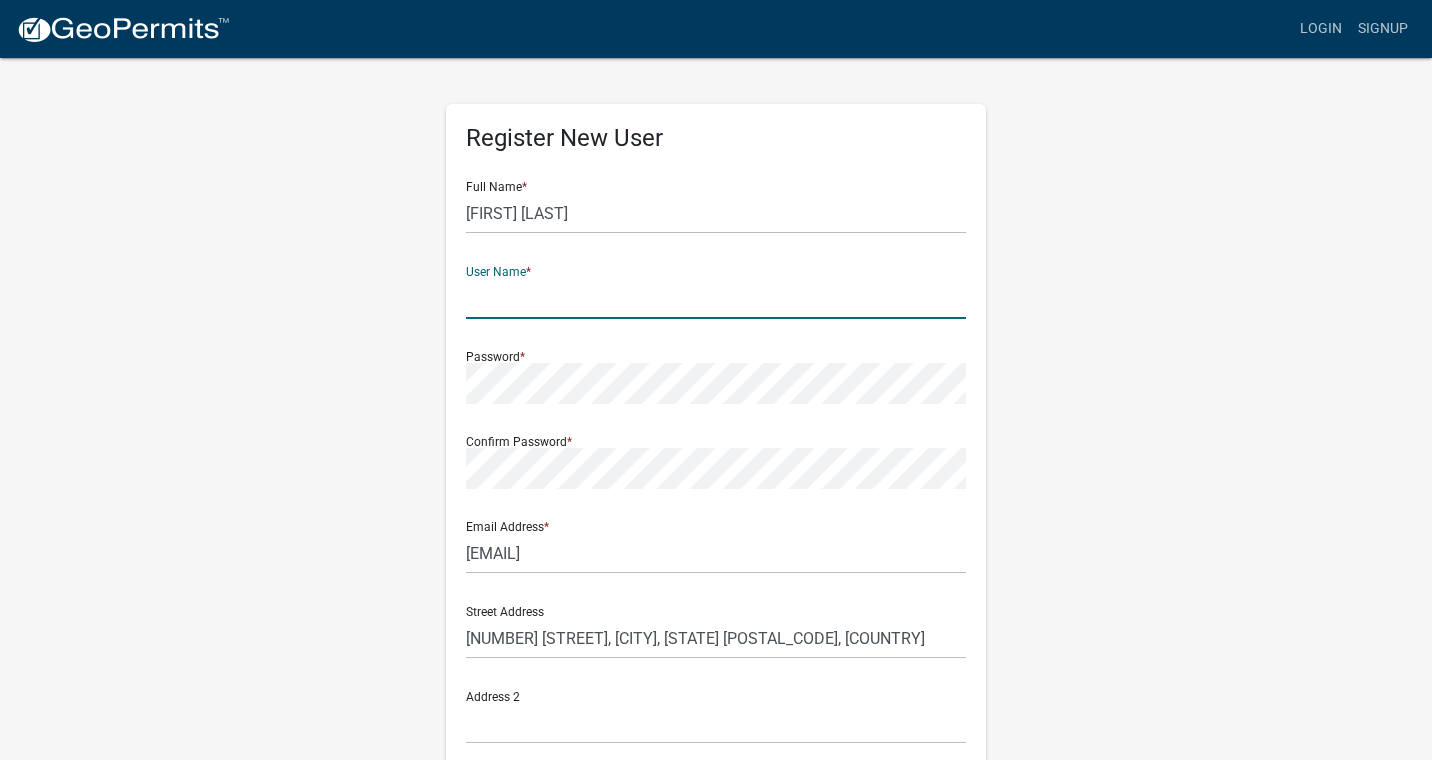 click 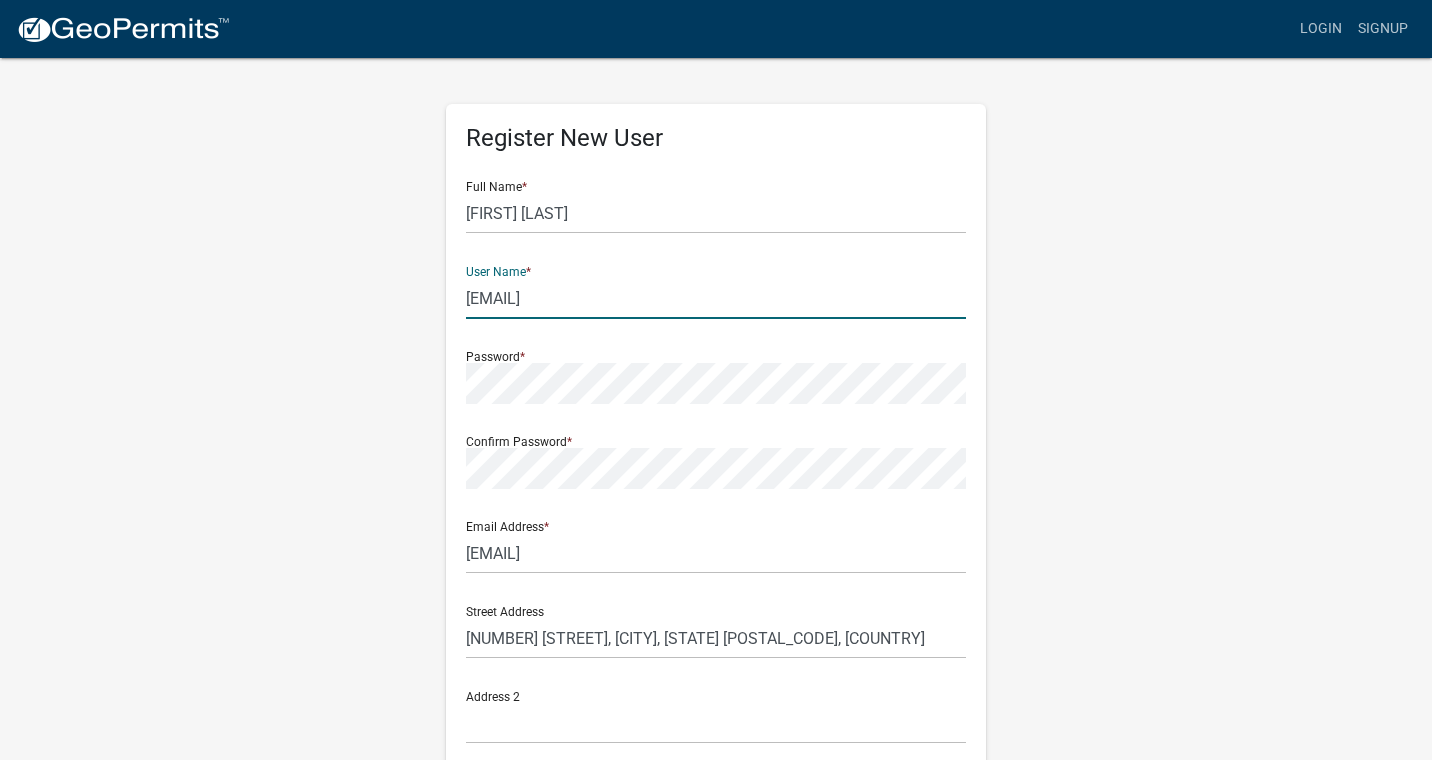 drag, startPoint x: 575, startPoint y: 300, endPoint x: 834, endPoint y: 304, distance: 259.03088 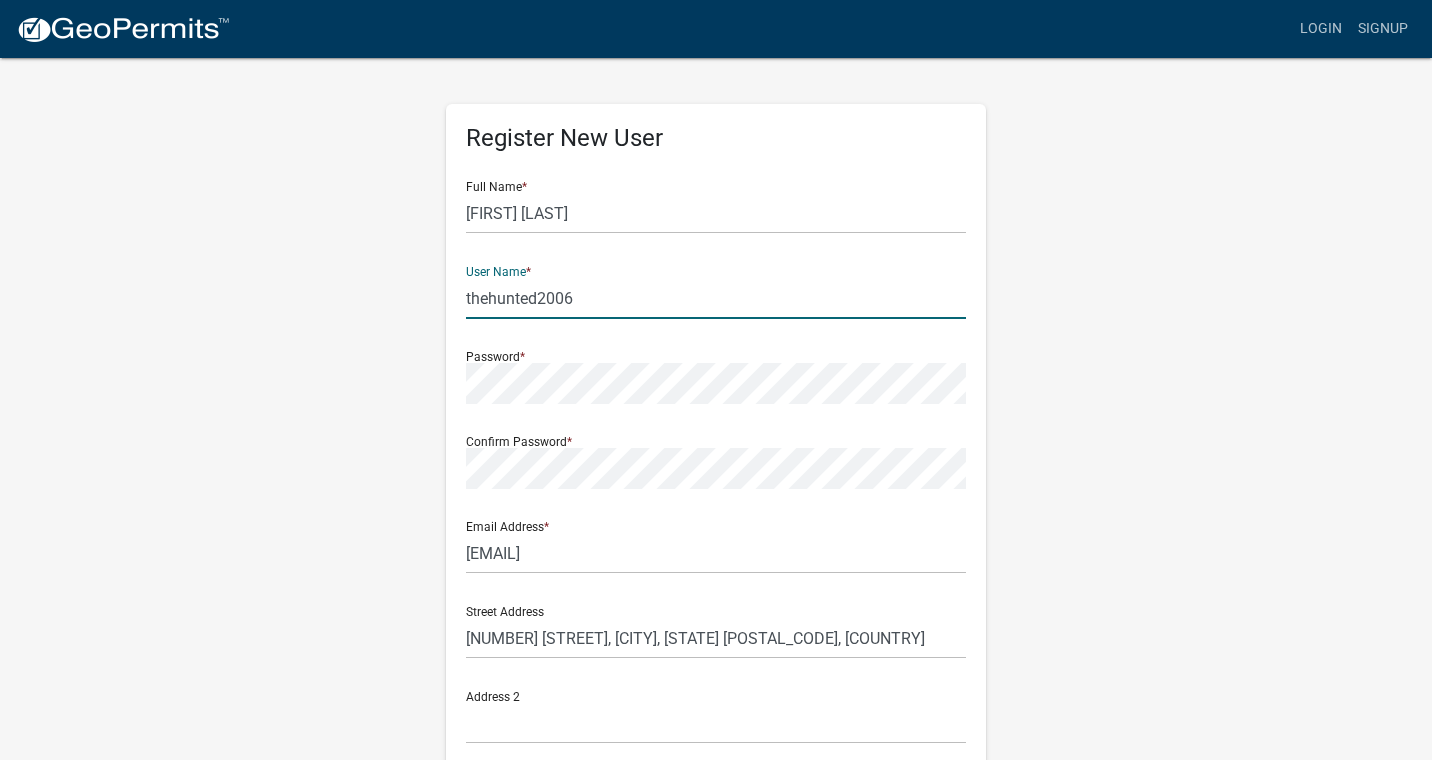 type on "thehunted2006" 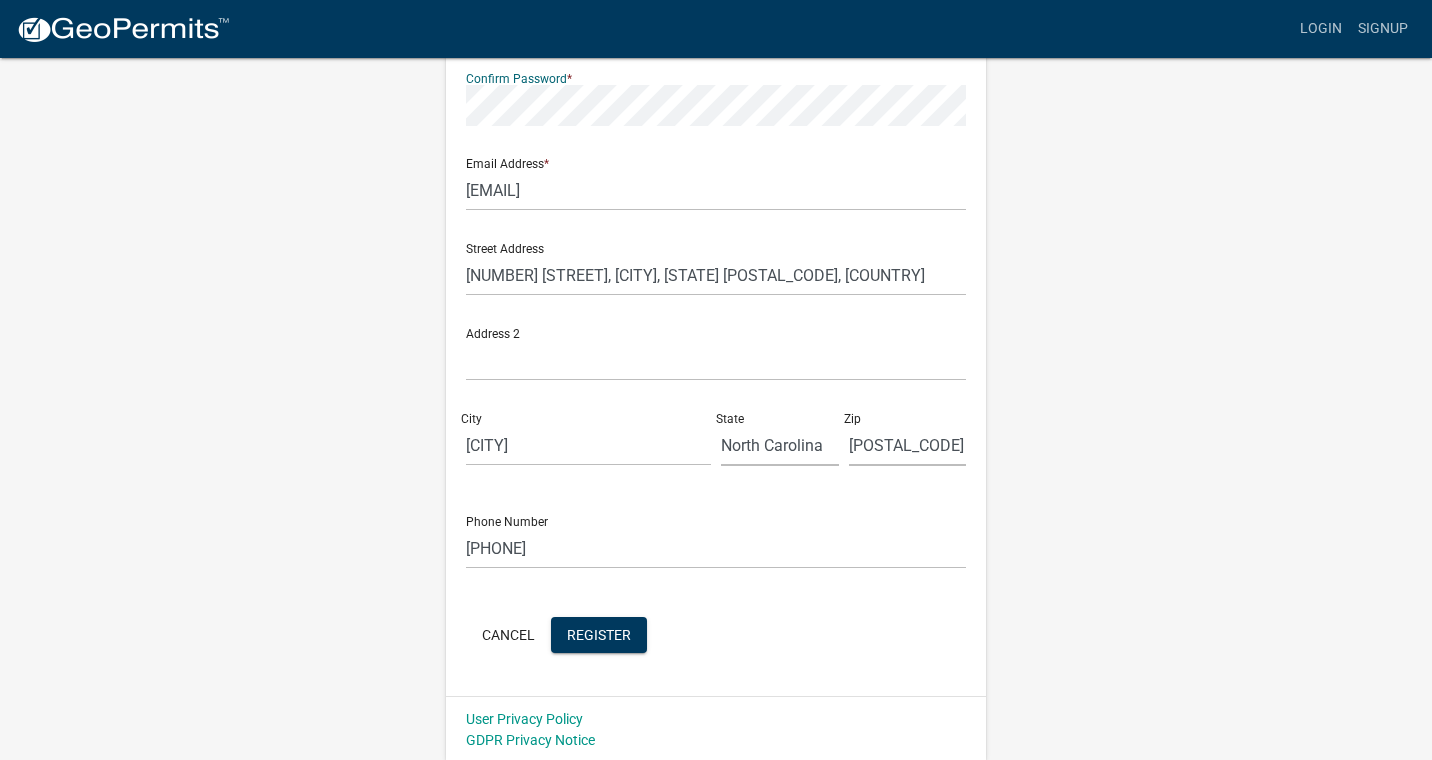 scroll, scrollTop: 366, scrollLeft: 0, axis: vertical 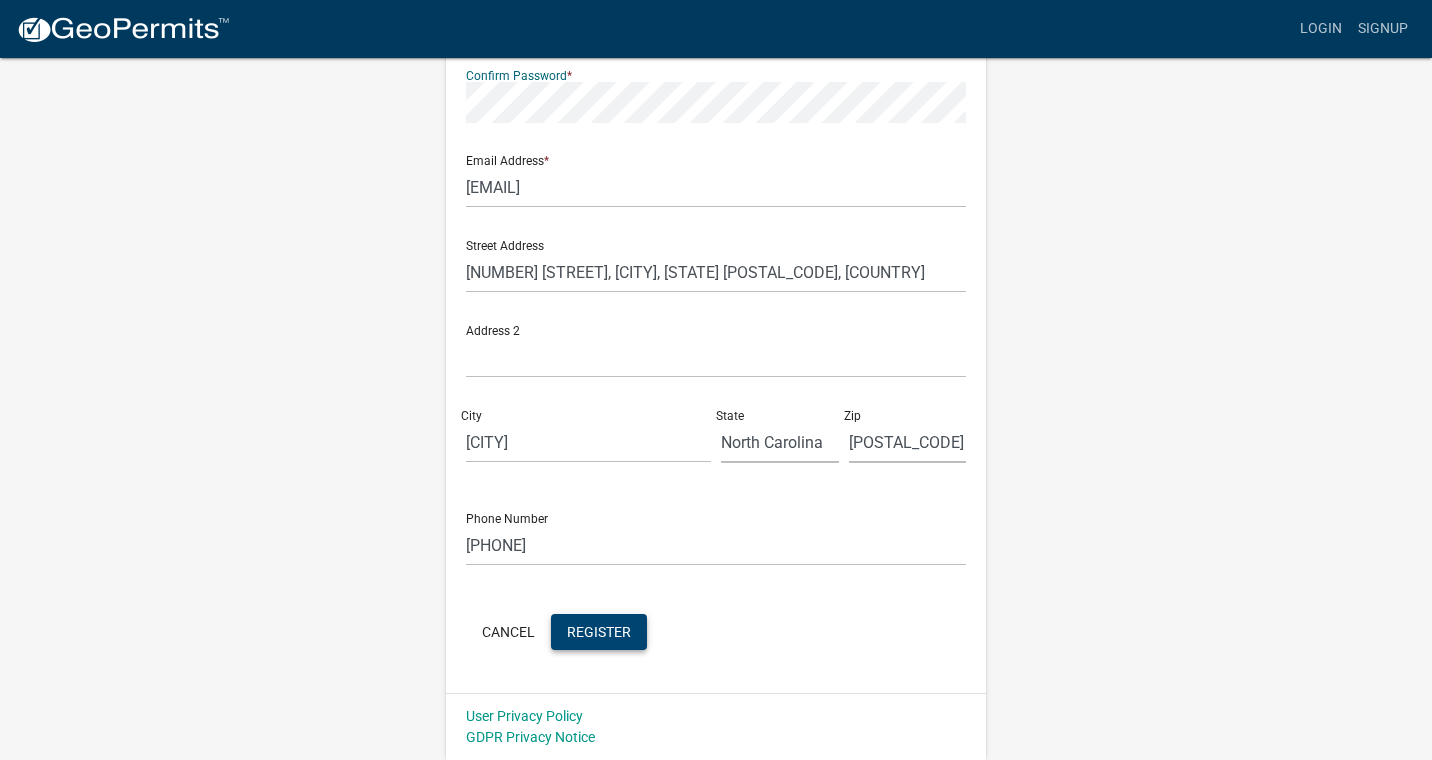 click on "Register" 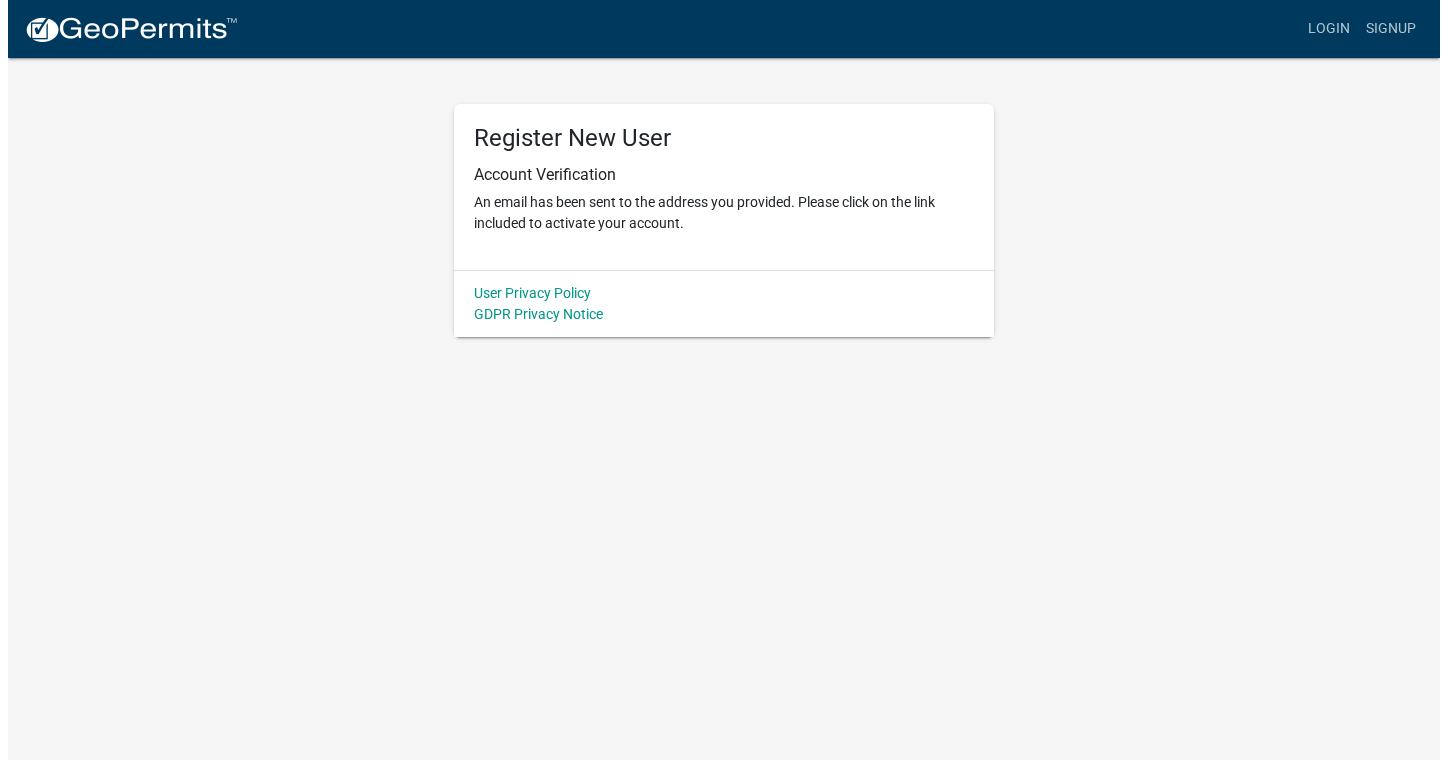 scroll, scrollTop: 0, scrollLeft: 0, axis: both 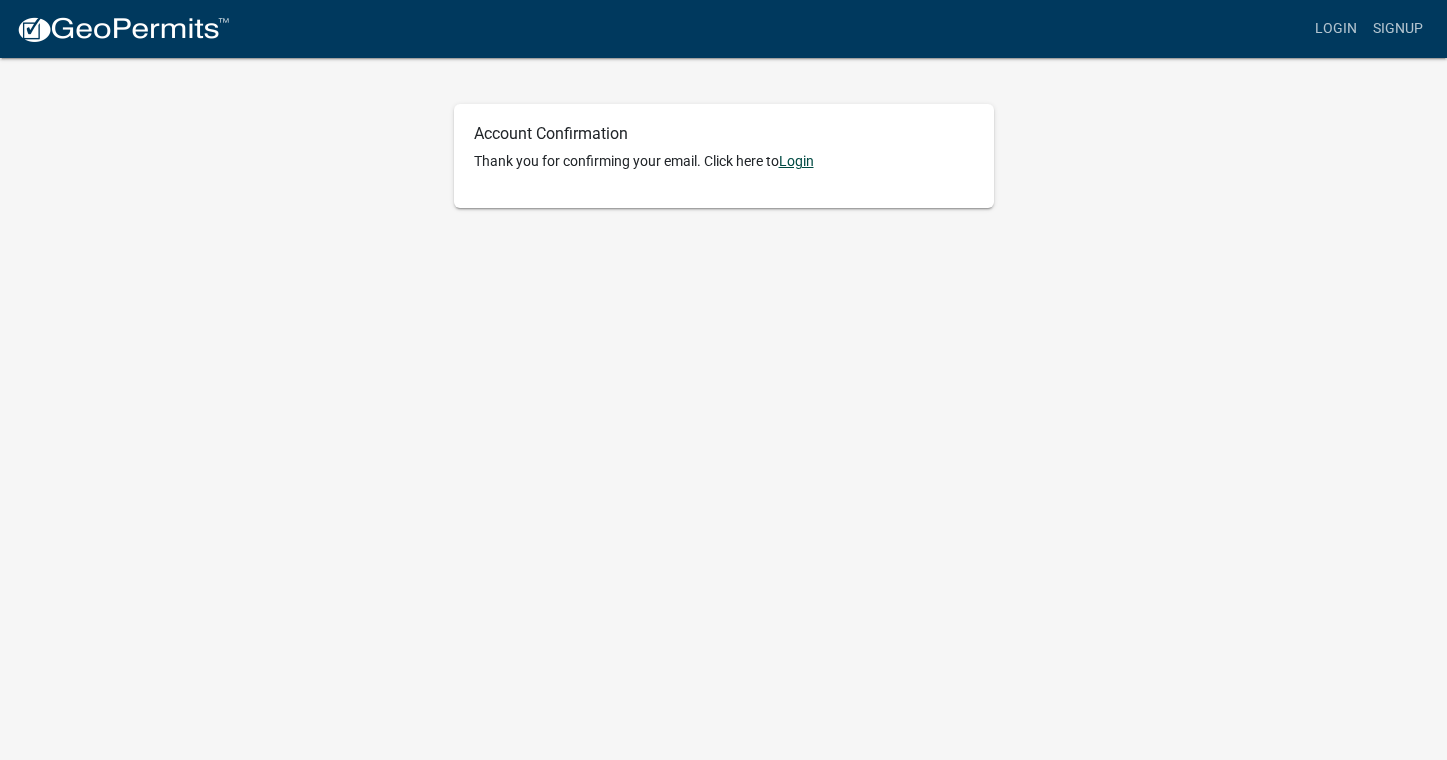 click on "Login" 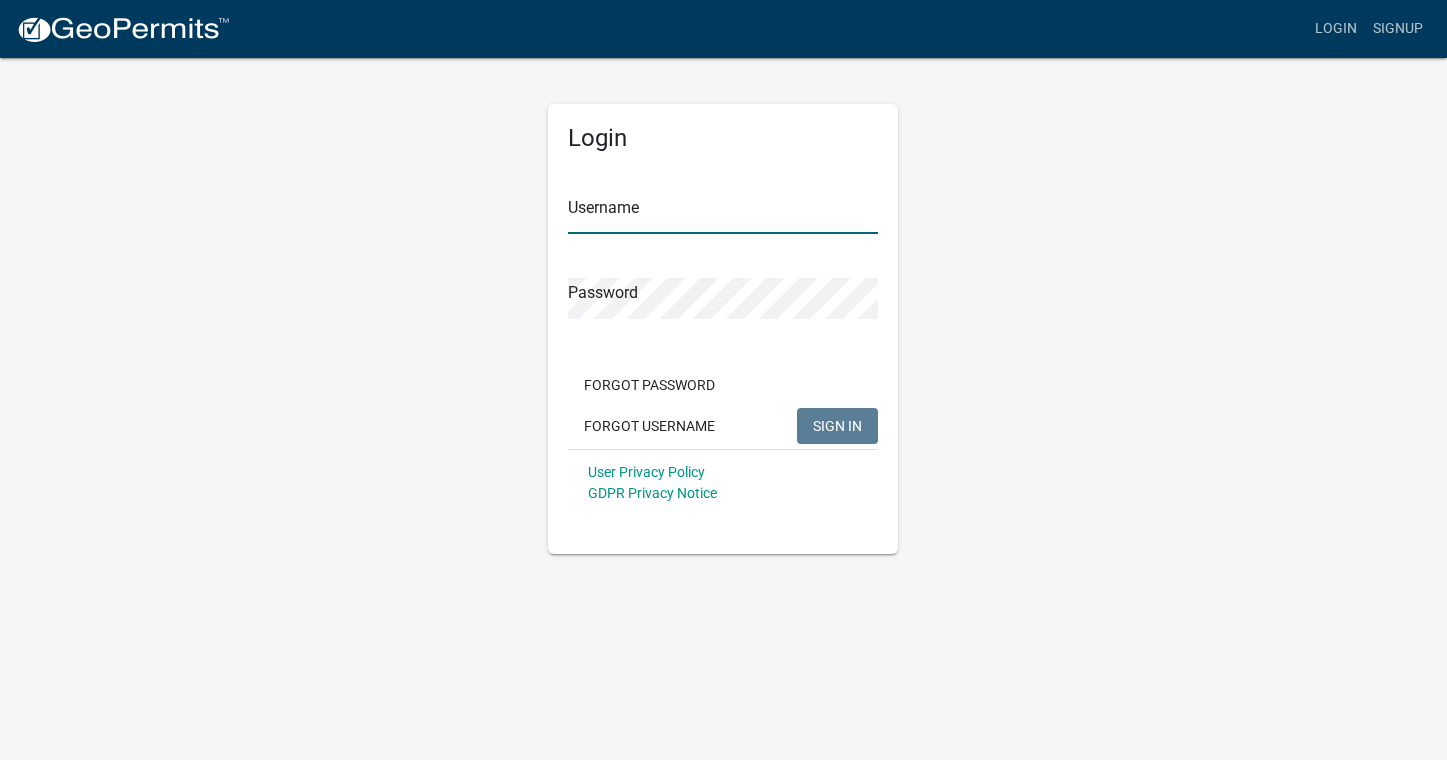 type on "[USERNAME]" 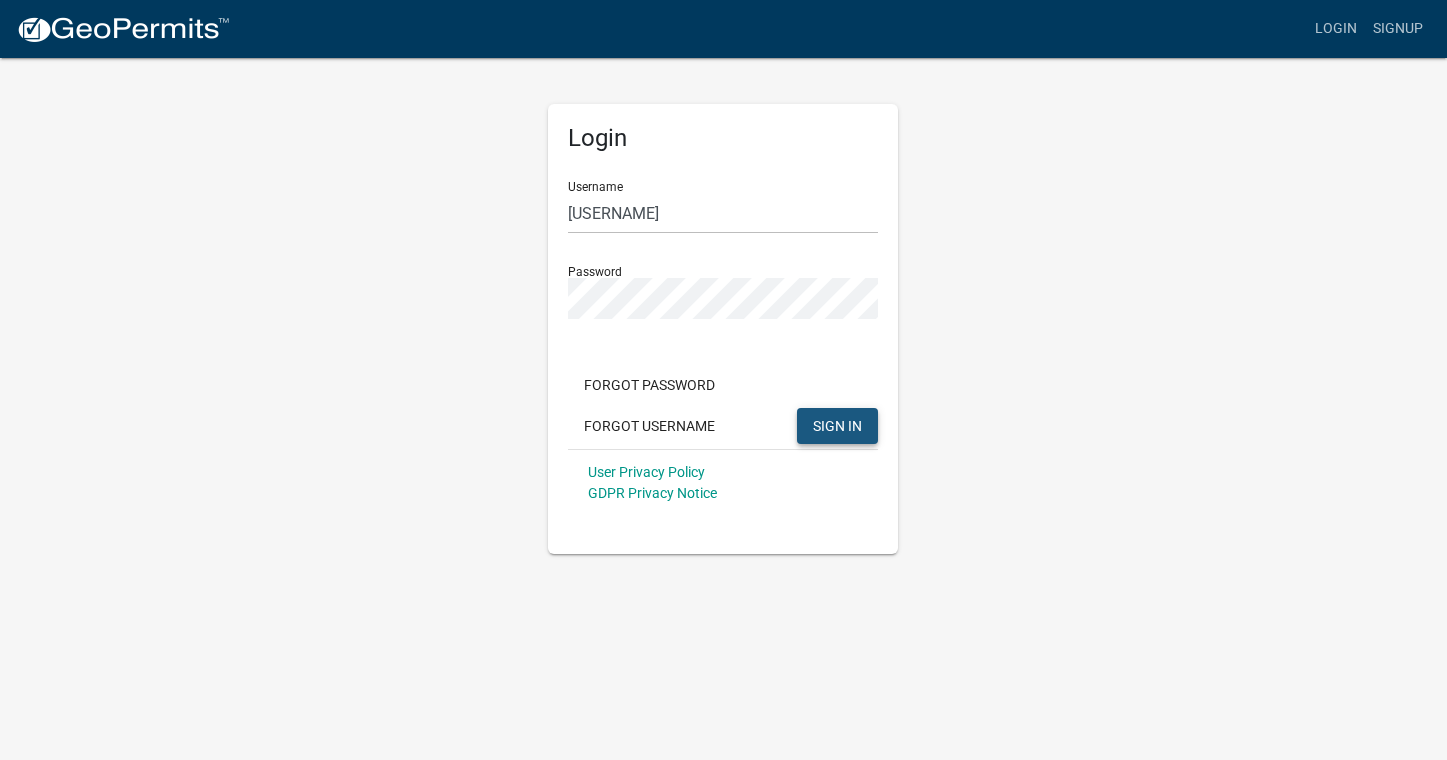 click on "SIGN IN" 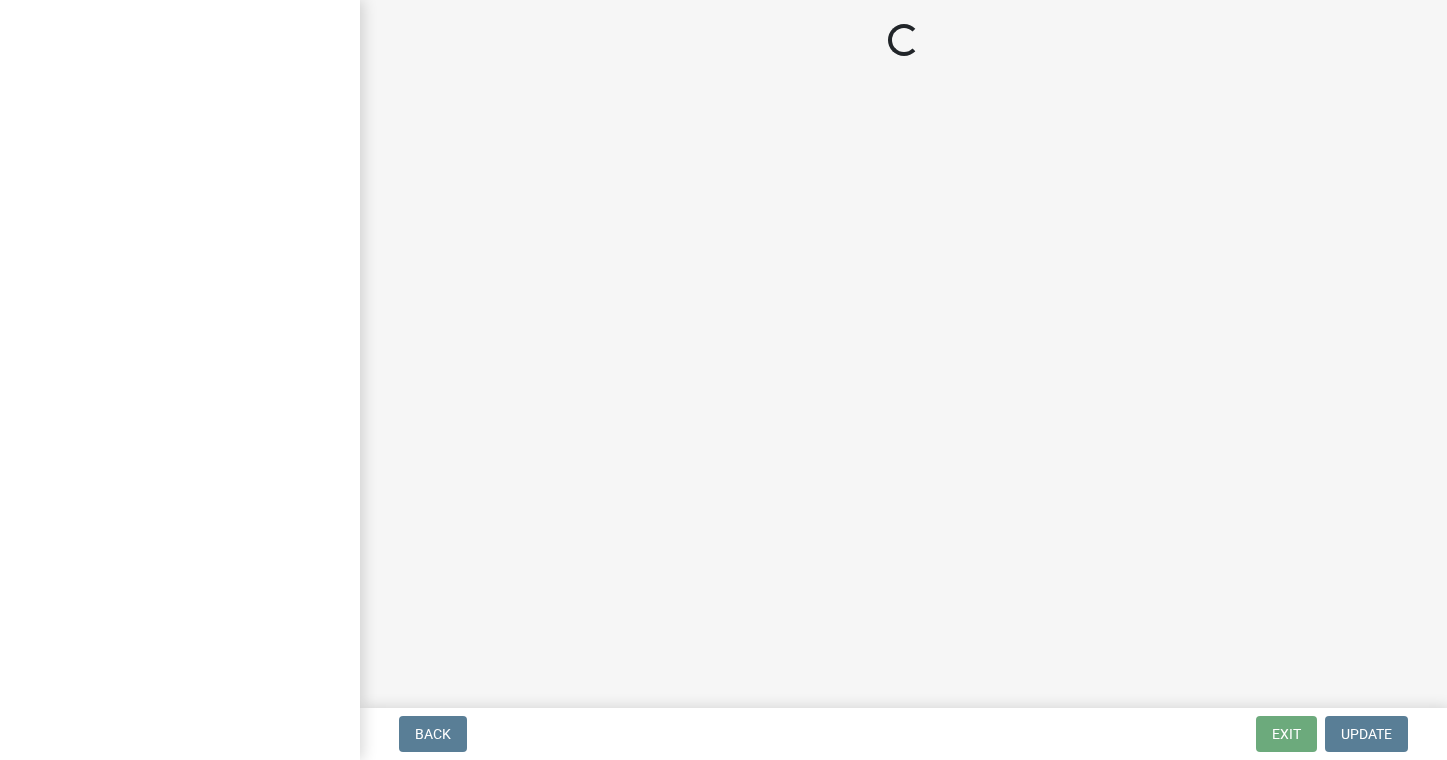 scroll, scrollTop: 0, scrollLeft: 0, axis: both 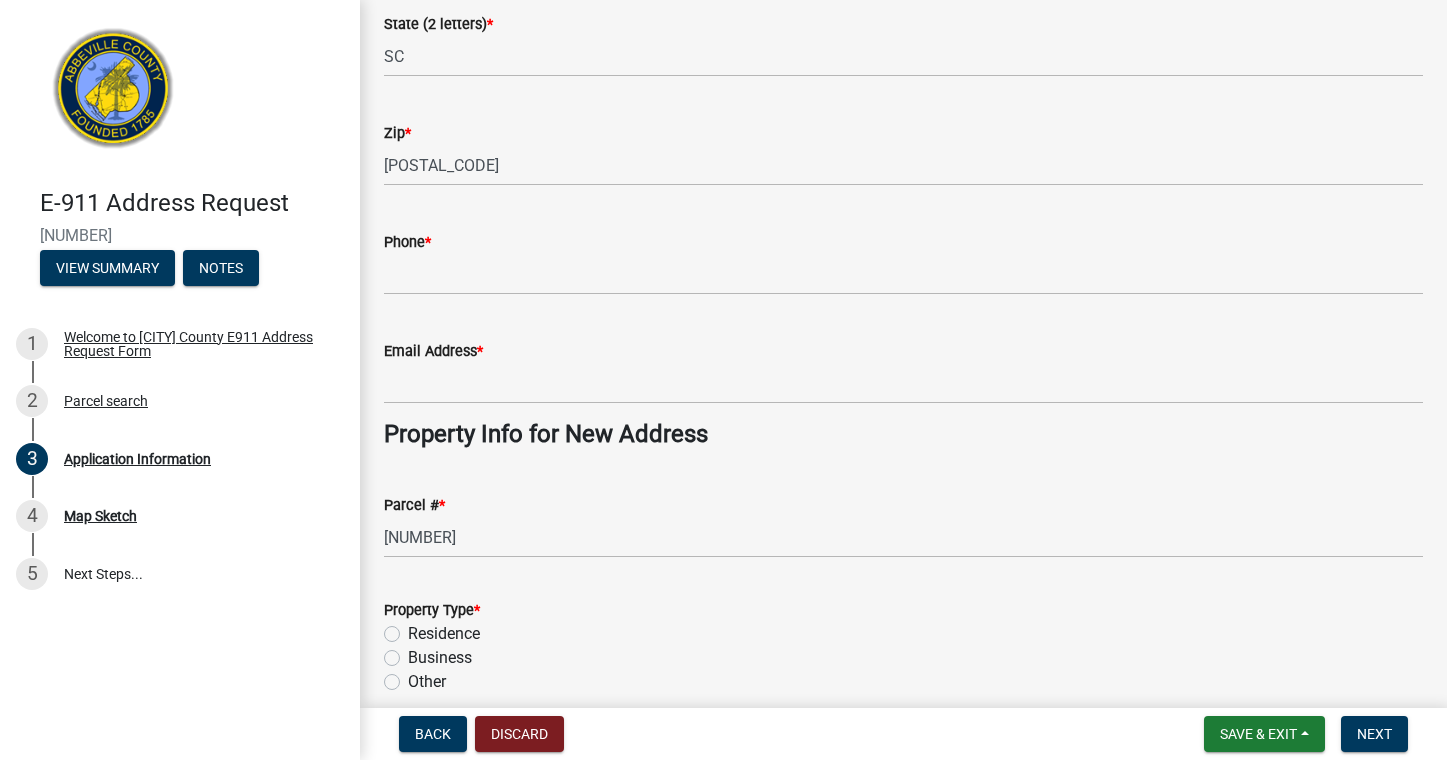 click on "Residence" 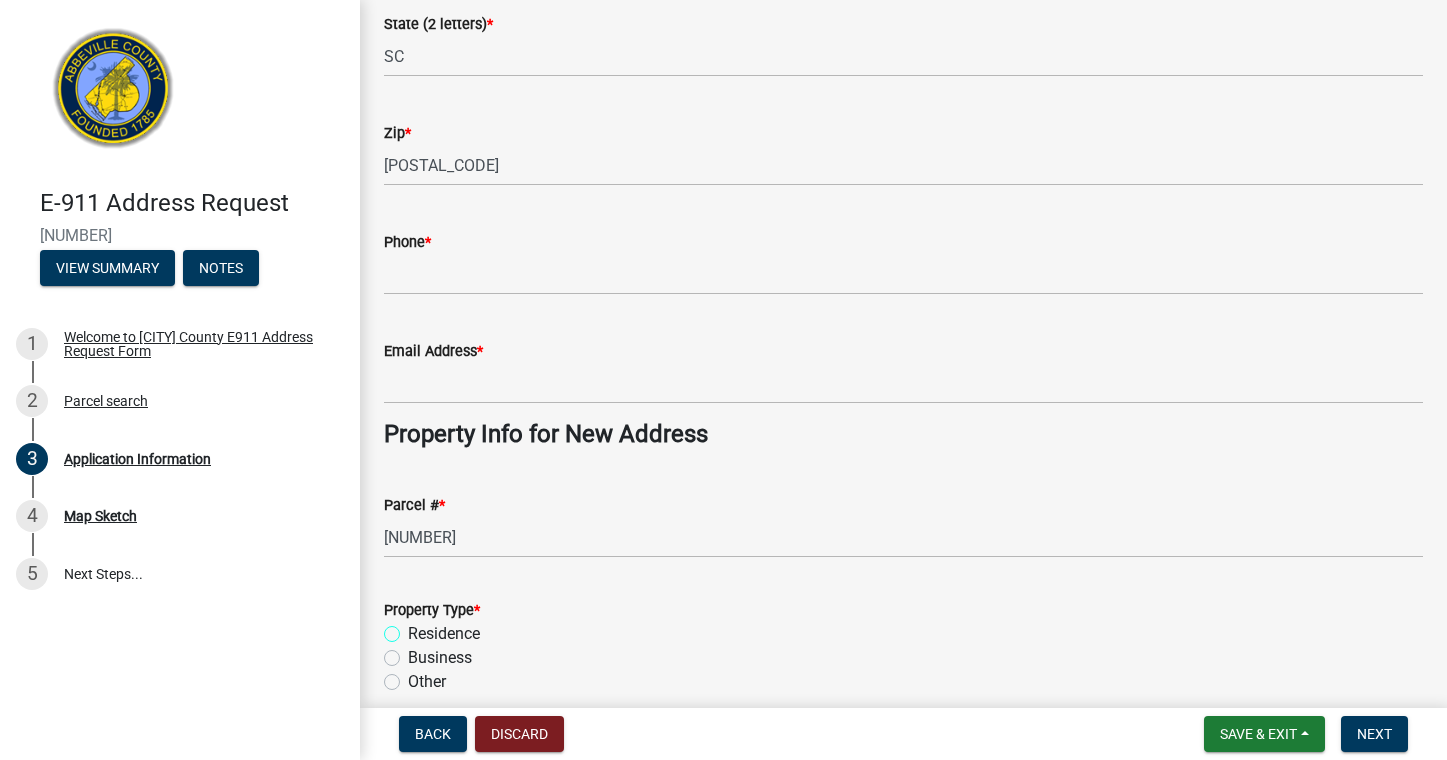 click on "Residence" at bounding box center [414, 628] 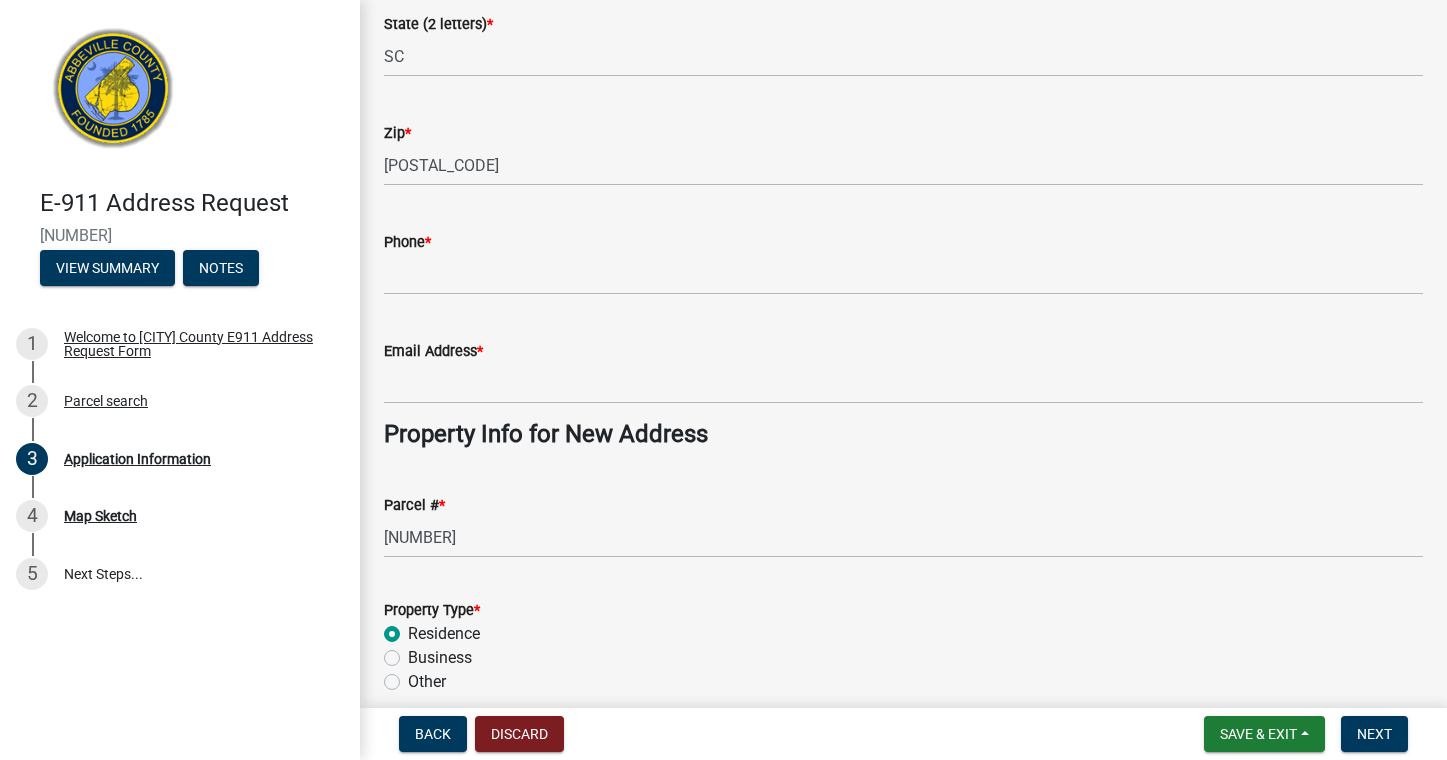 radio on "true" 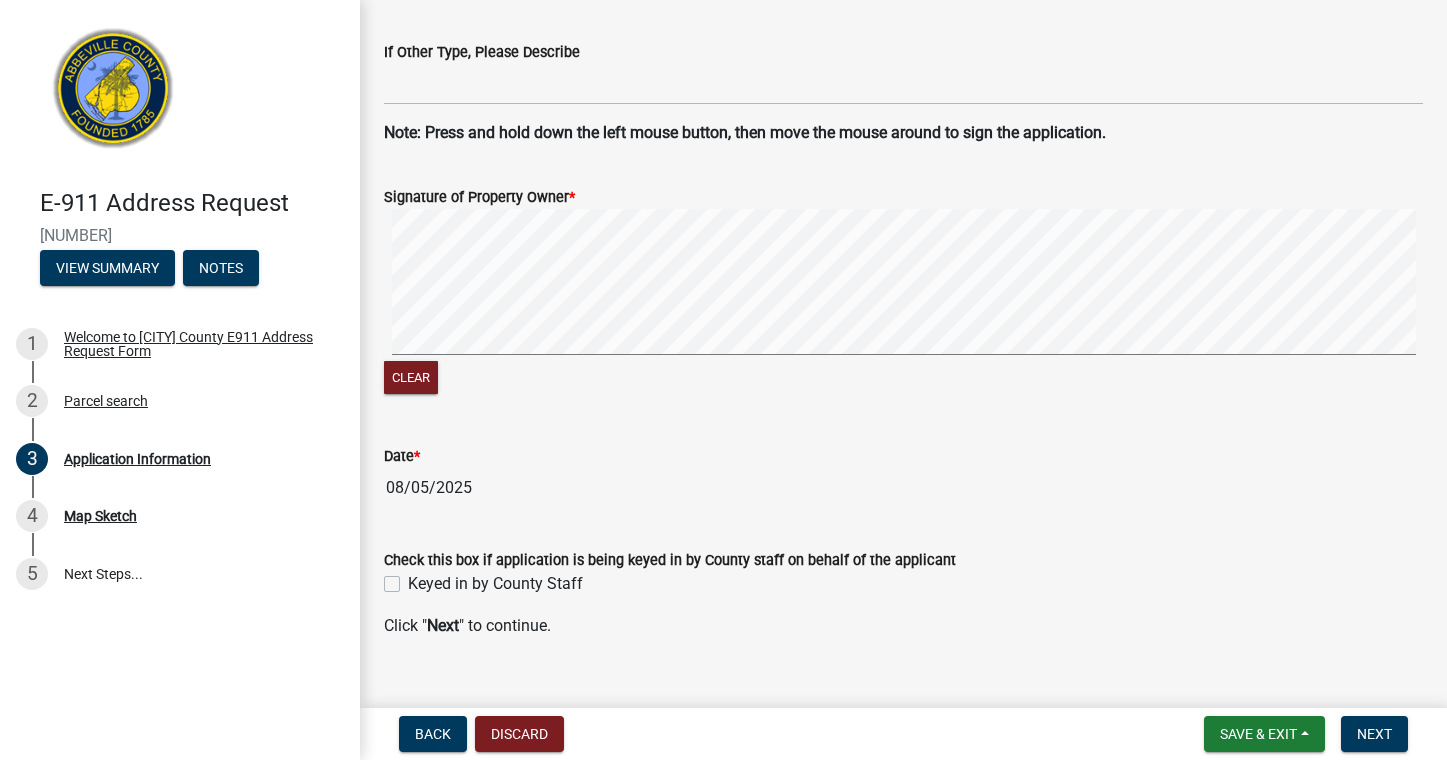 scroll, scrollTop: 1232, scrollLeft: 0, axis: vertical 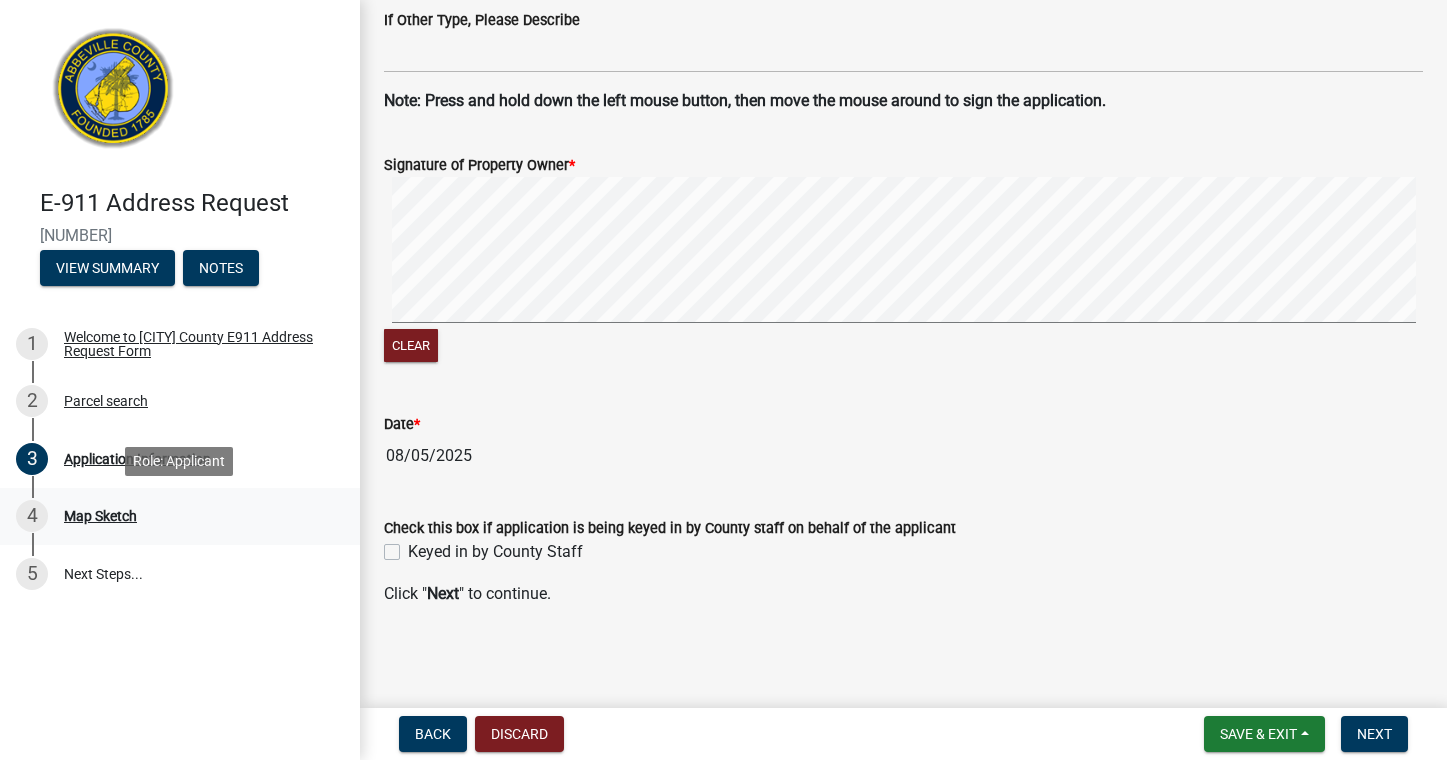 click on "Map Sketch" at bounding box center (100, 516) 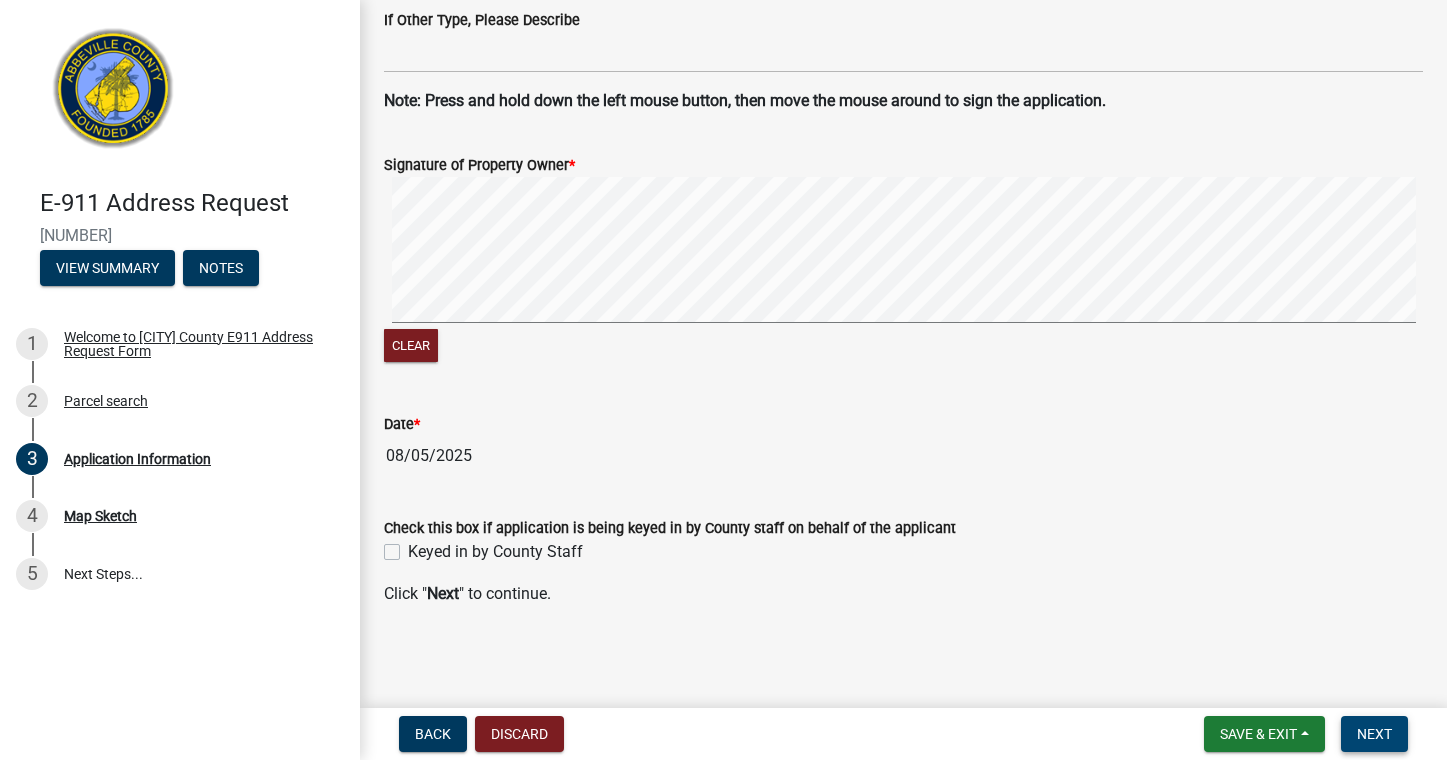 click on "Next" at bounding box center [1374, 734] 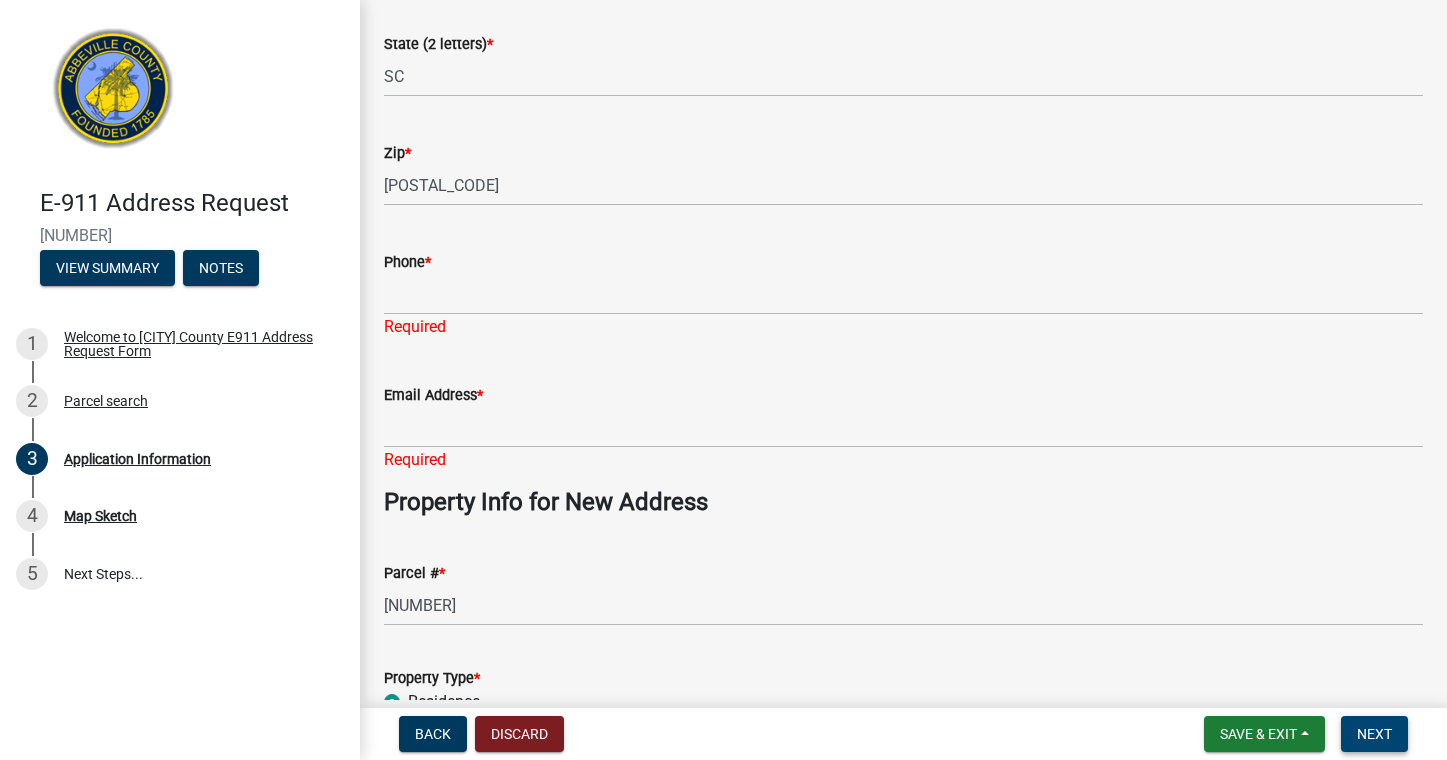 scroll, scrollTop: 380, scrollLeft: 0, axis: vertical 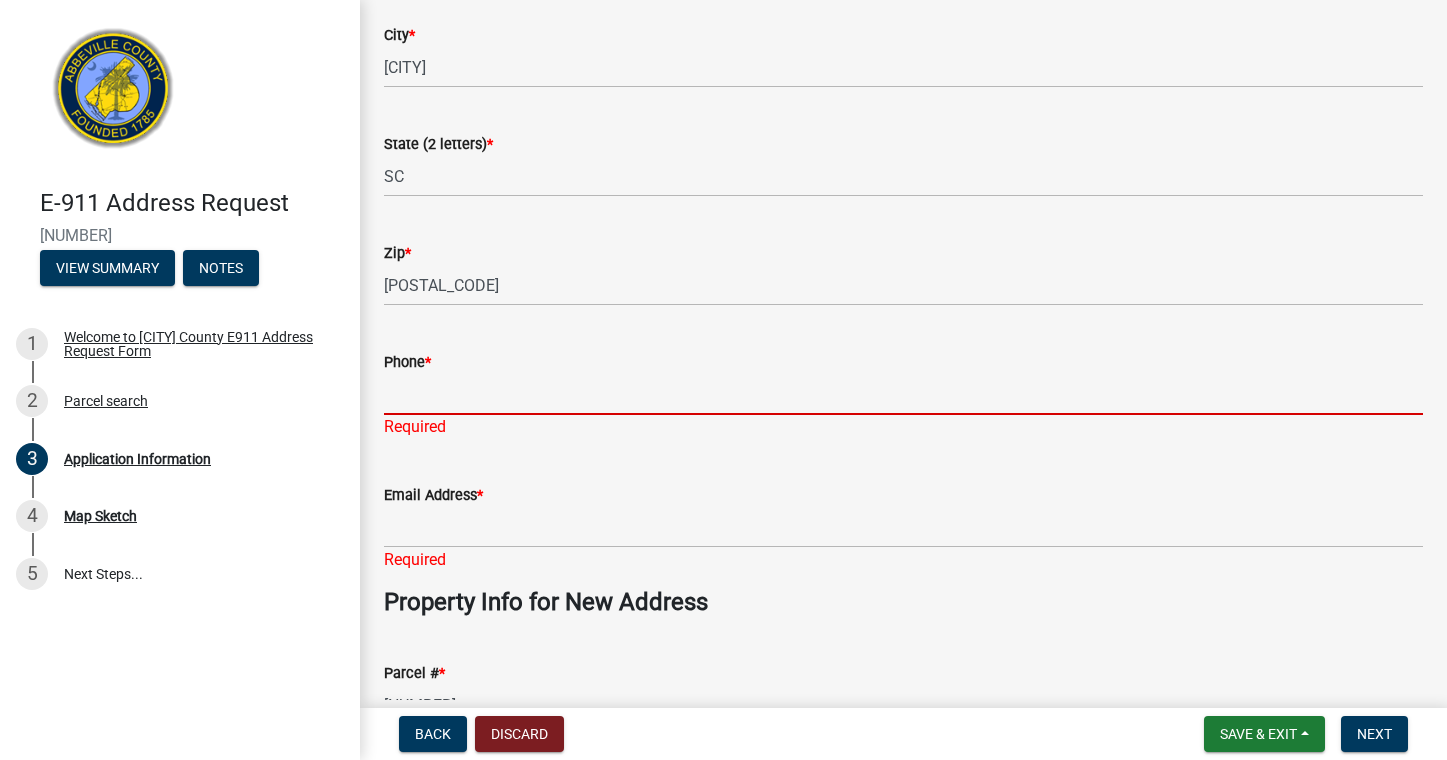 click on "Phone  *" at bounding box center [903, 394] 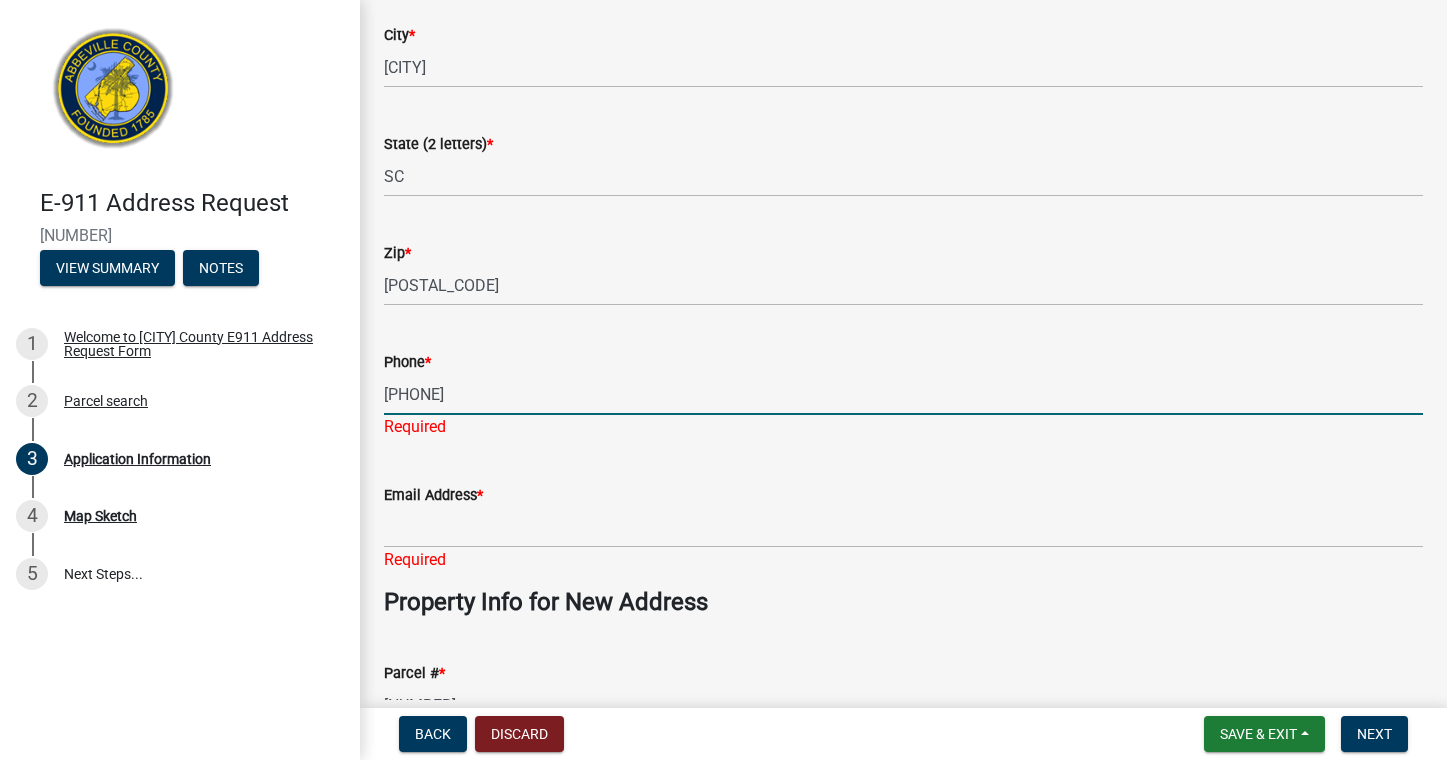 type on "[EMAIL]" 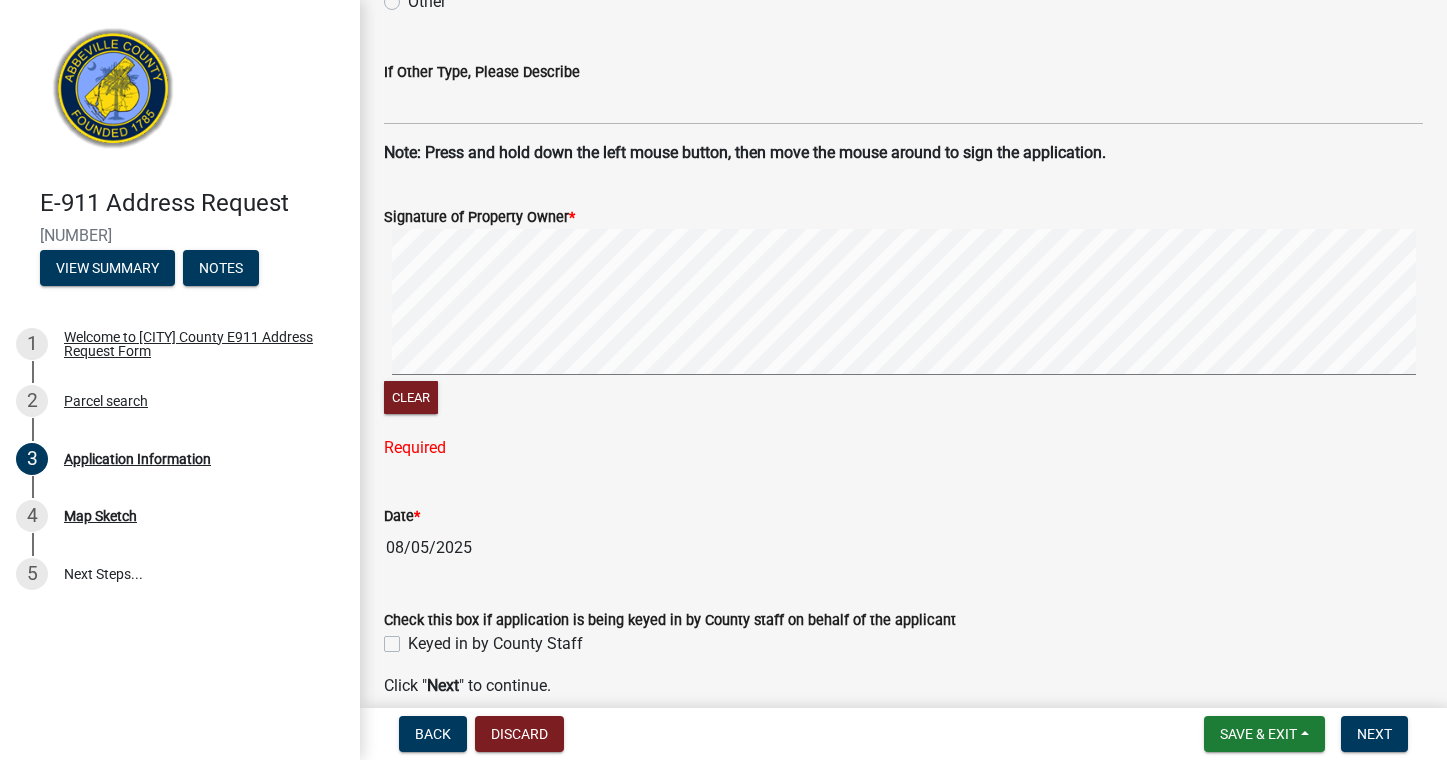 scroll, scrollTop: 1272, scrollLeft: 0, axis: vertical 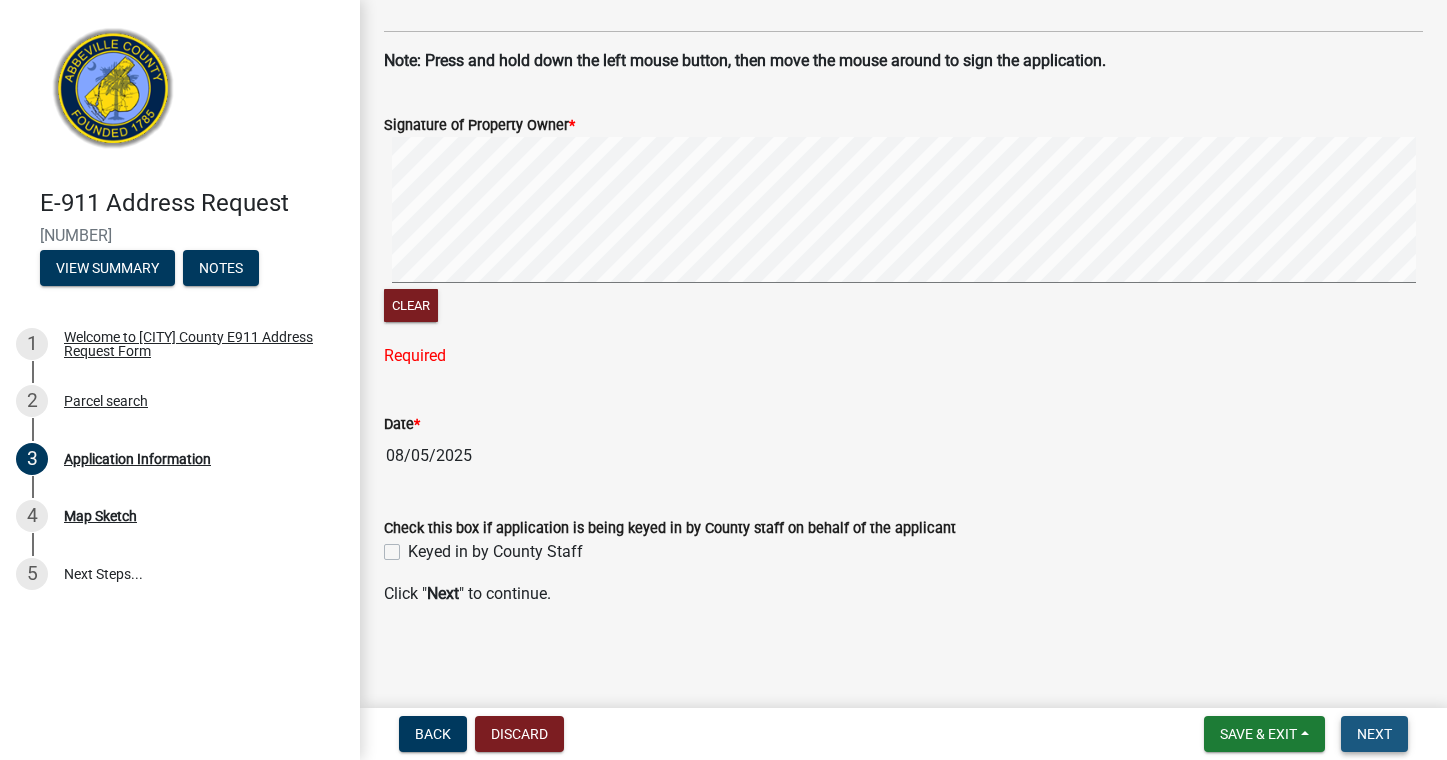 click on "Next" at bounding box center (1374, 734) 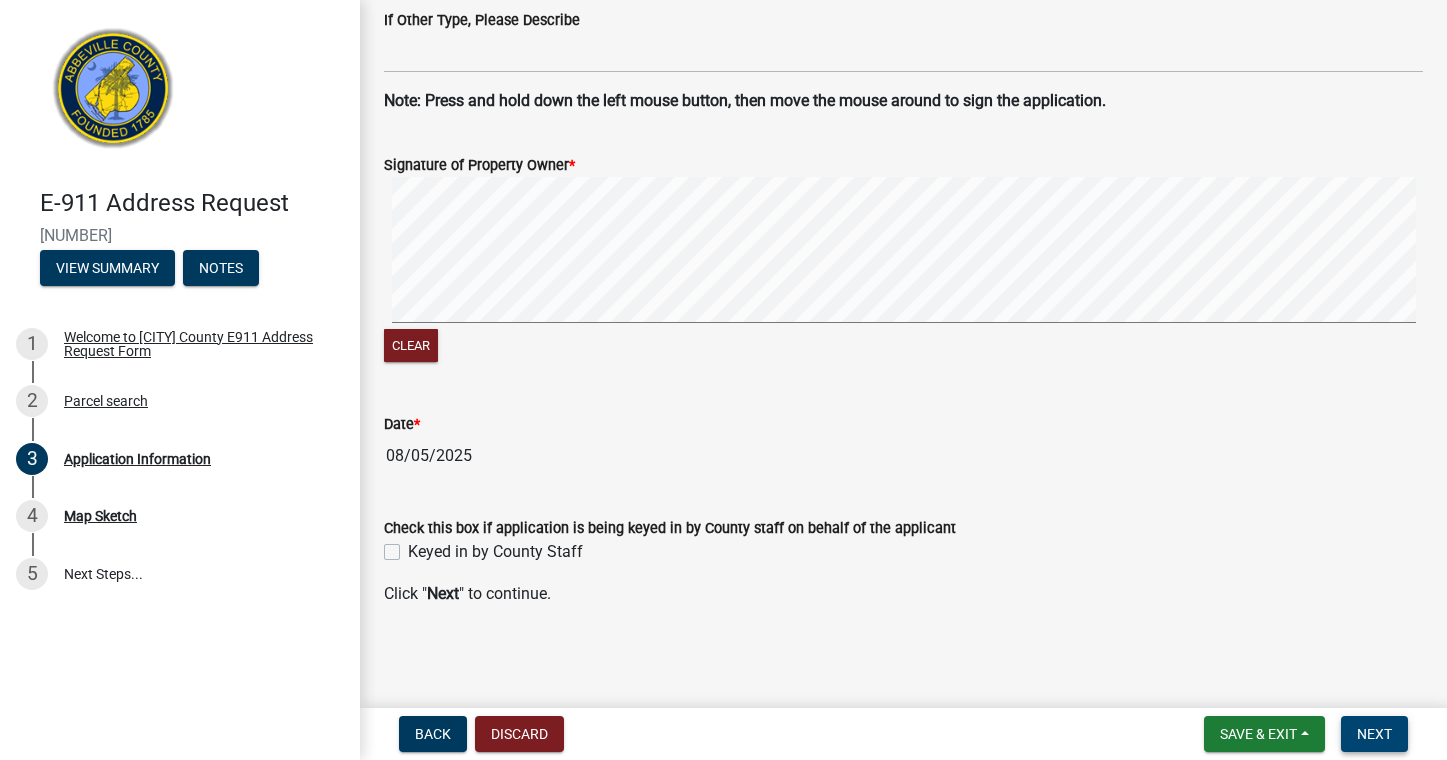 scroll, scrollTop: 1232, scrollLeft: 0, axis: vertical 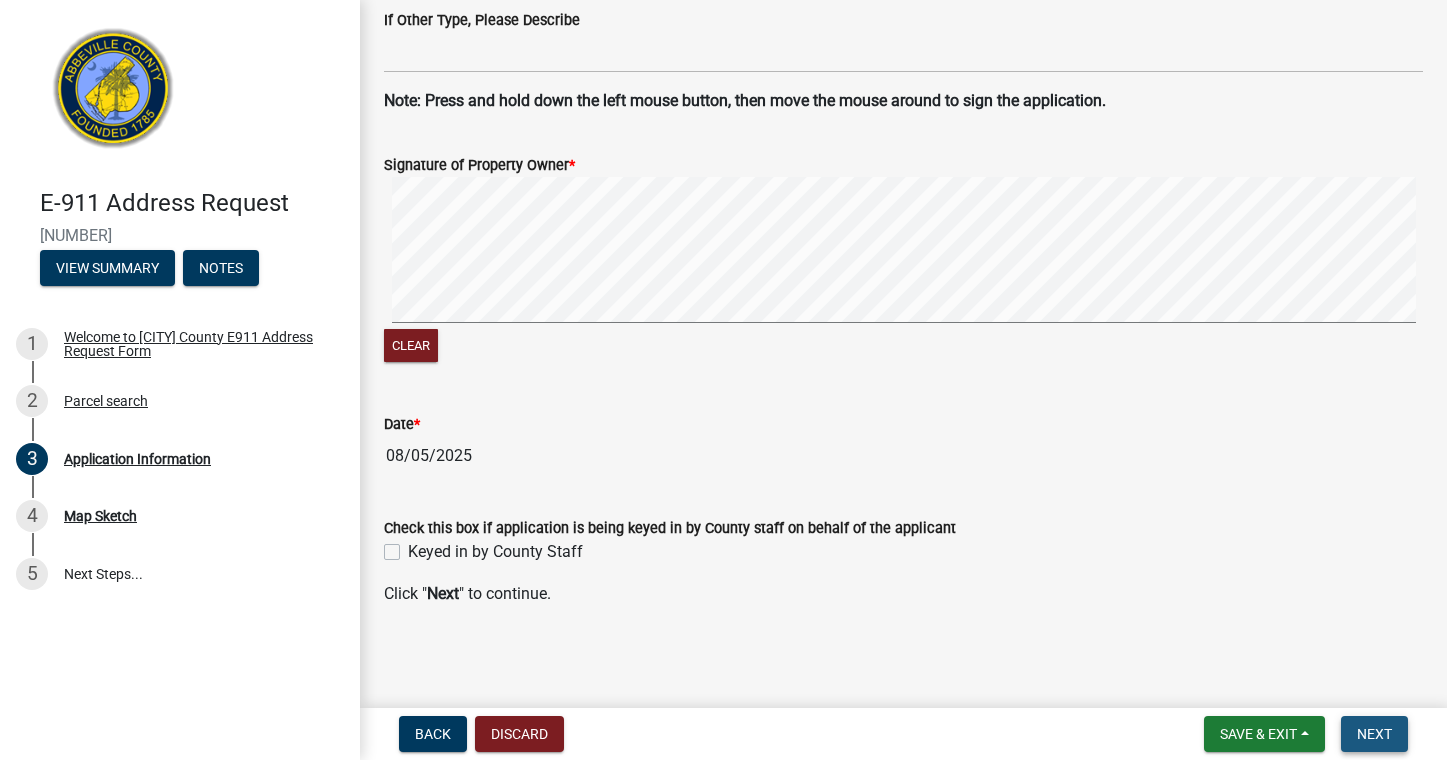 click on "Next" at bounding box center (1374, 734) 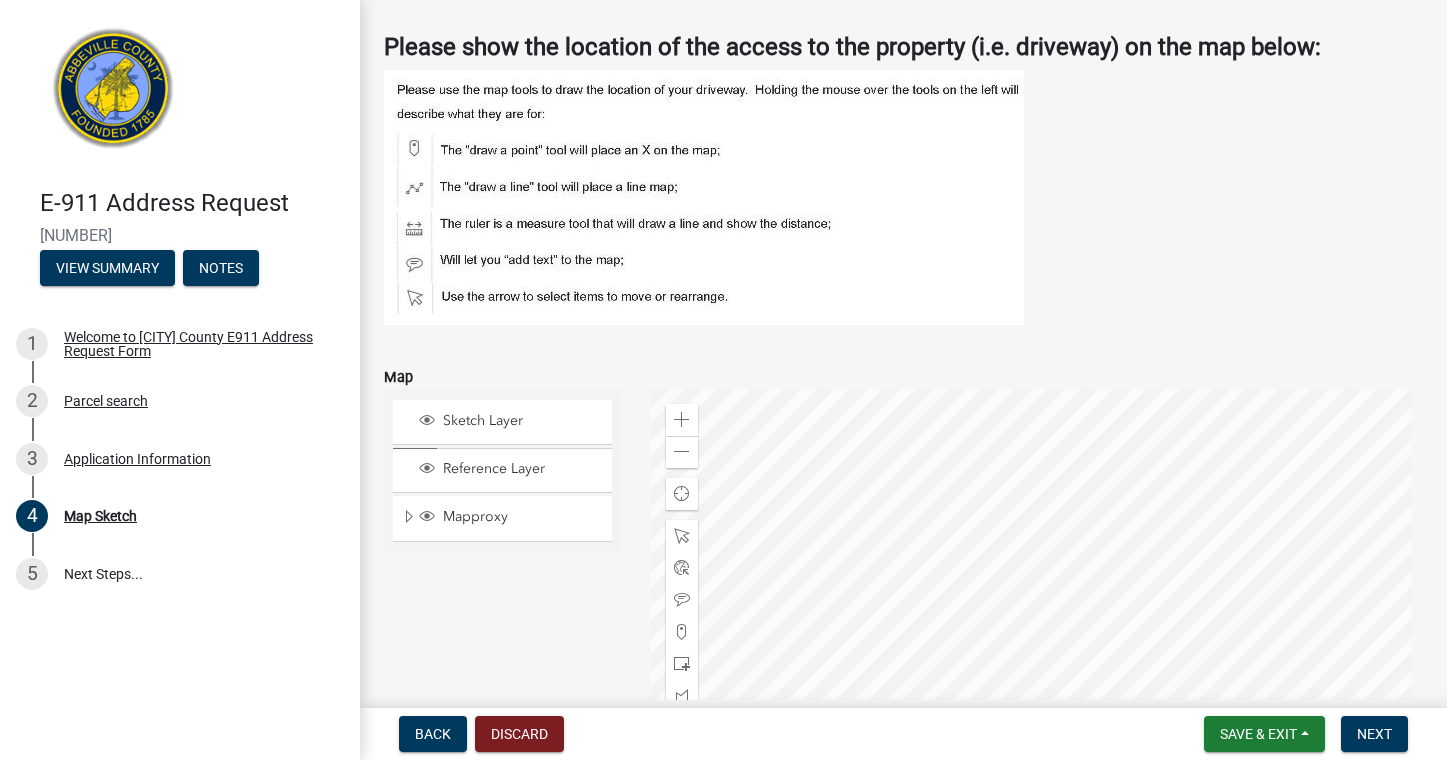 scroll, scrollTop: 400, scrollLeft: 0, axis: vertical 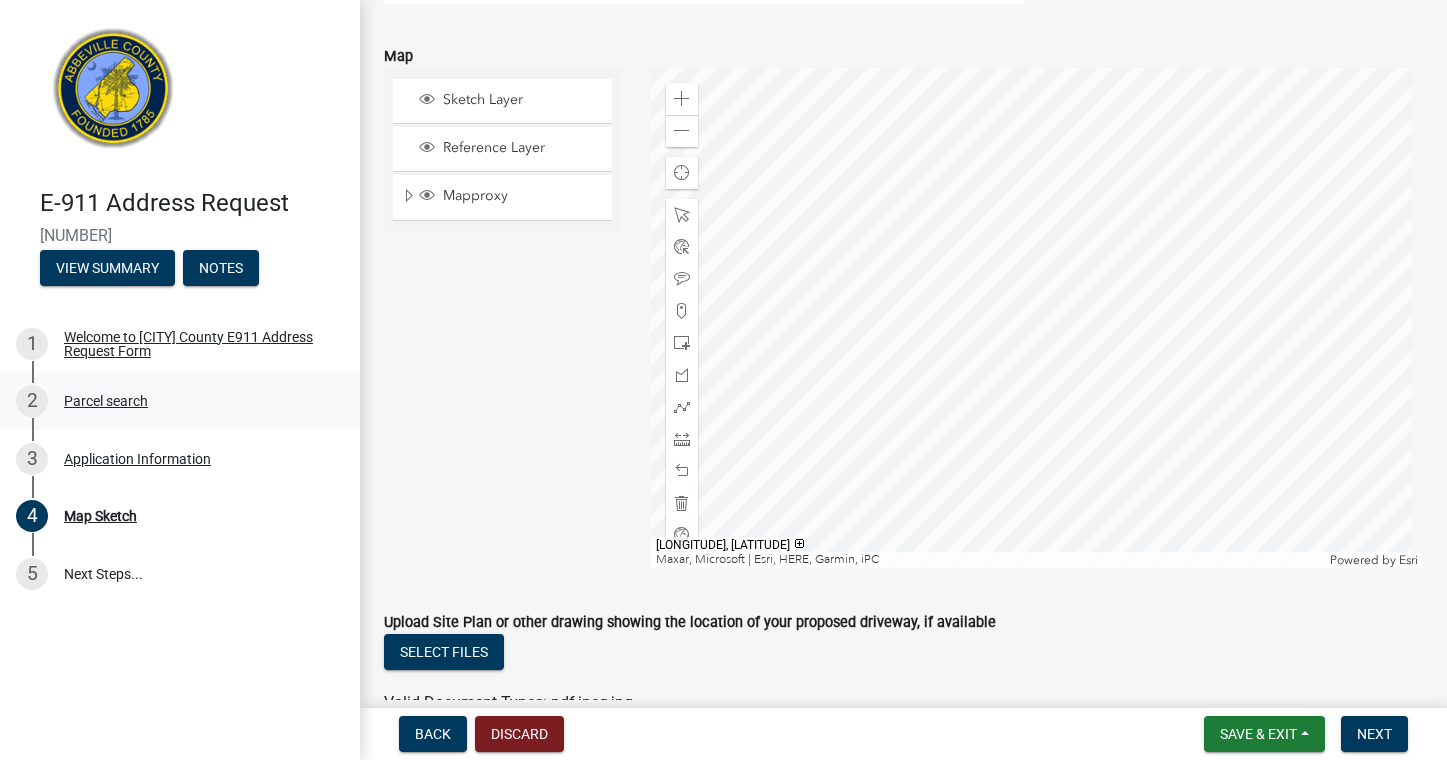 click on "Parcel search" at bounding box center [106, 401] 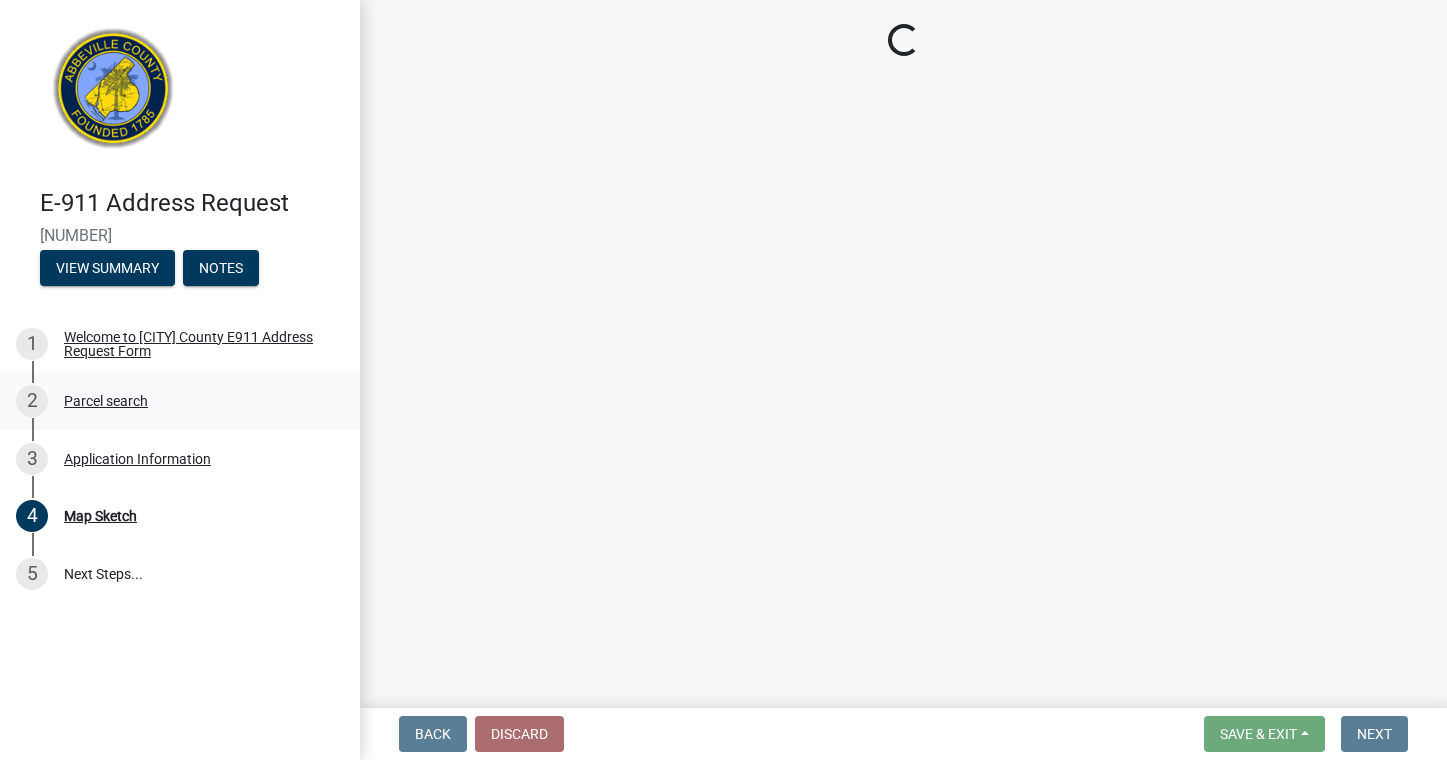 scroll, scrollTop: 0, scrollLeft: 0, axis: both 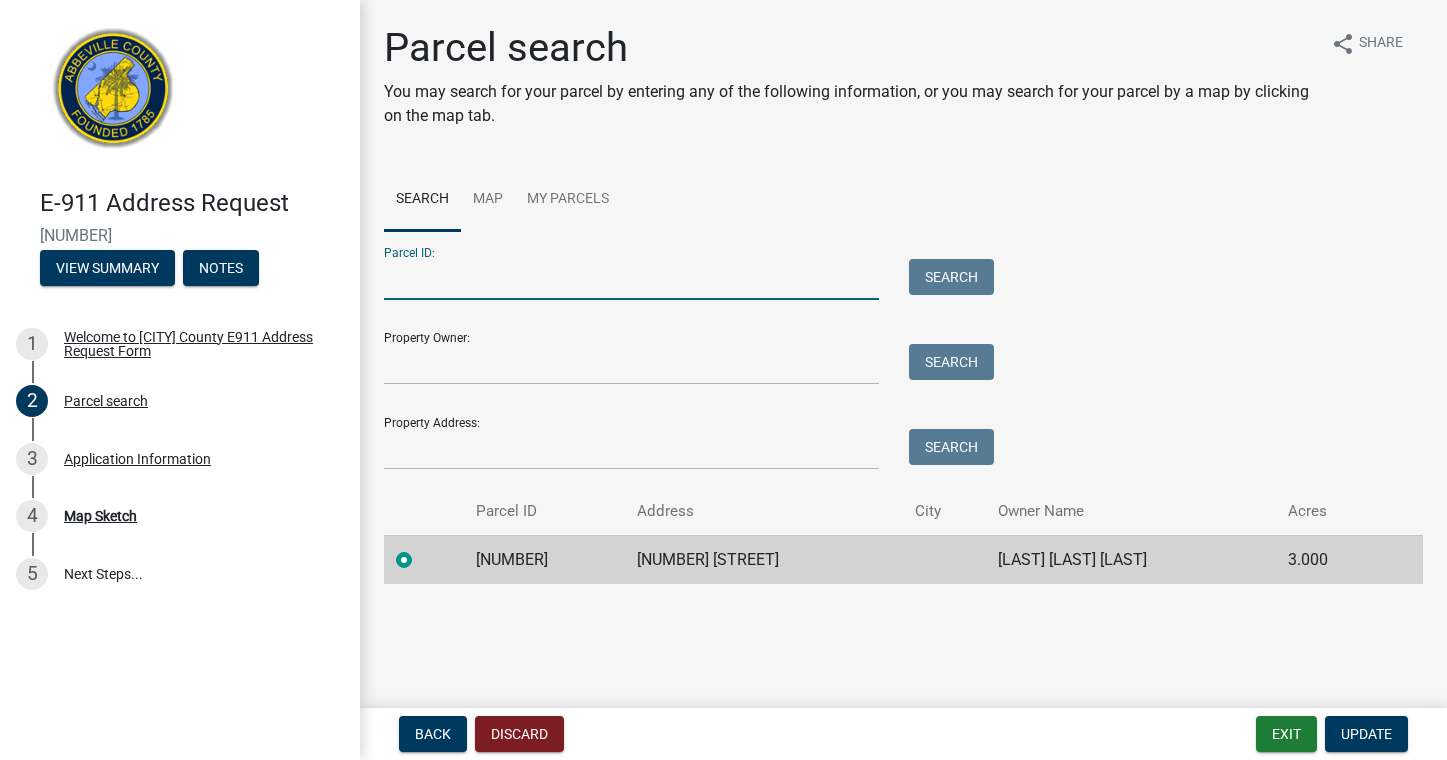 click on "Parcel ID:" at bounding box center [631, 279] 